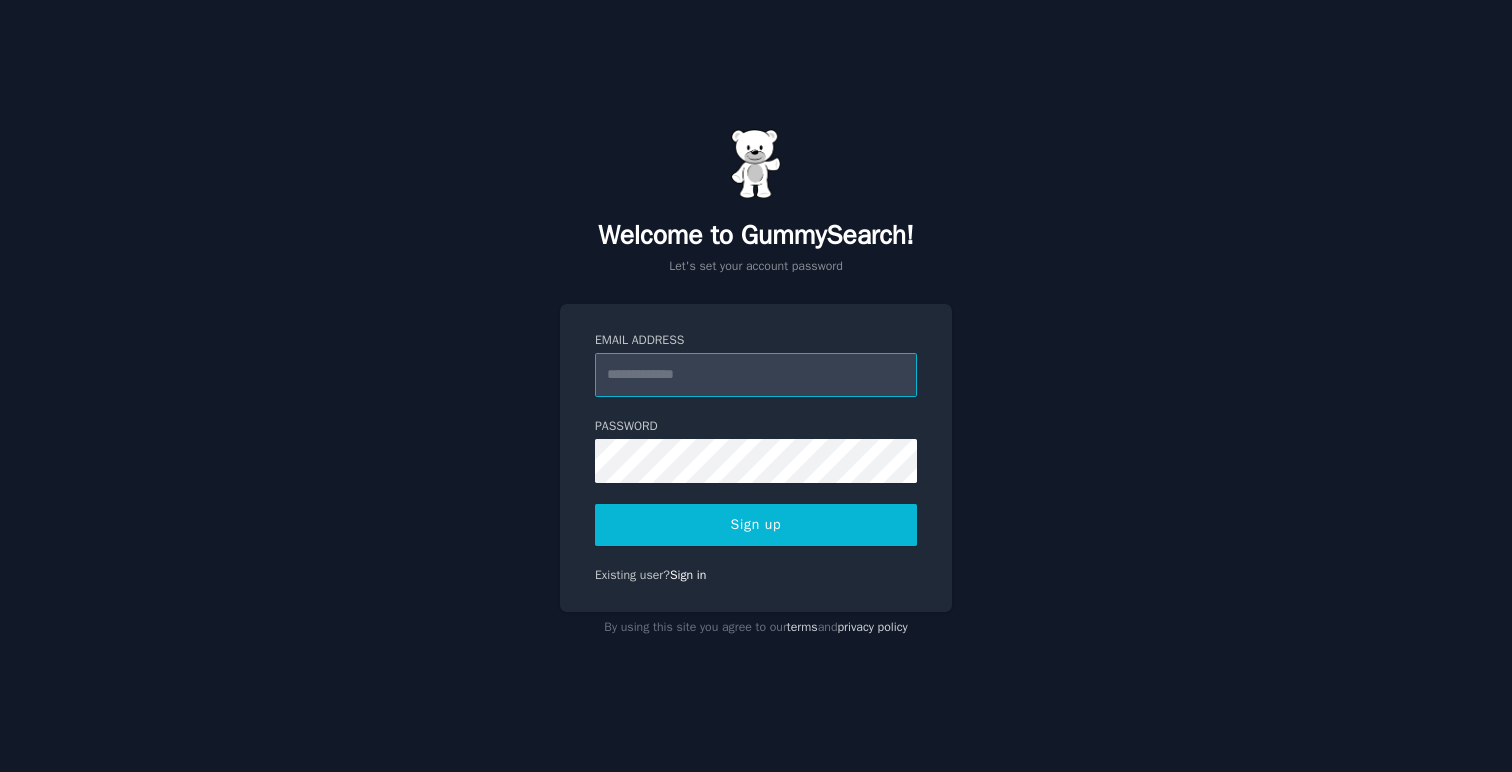 scroll, scrollTop: 0, scrollLeft: 0, axis: both 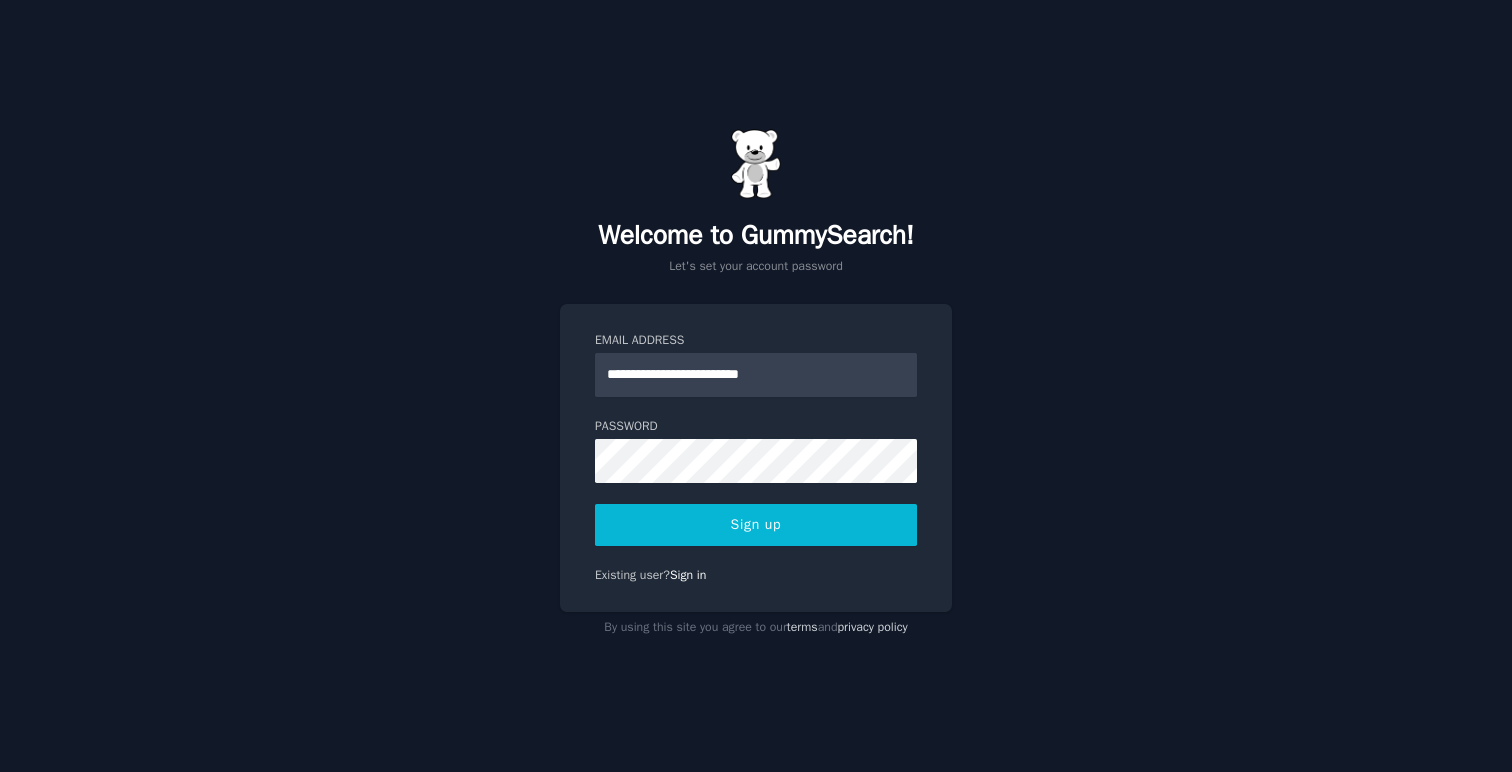 click on "Sign up" at bounding box center (756, 525) 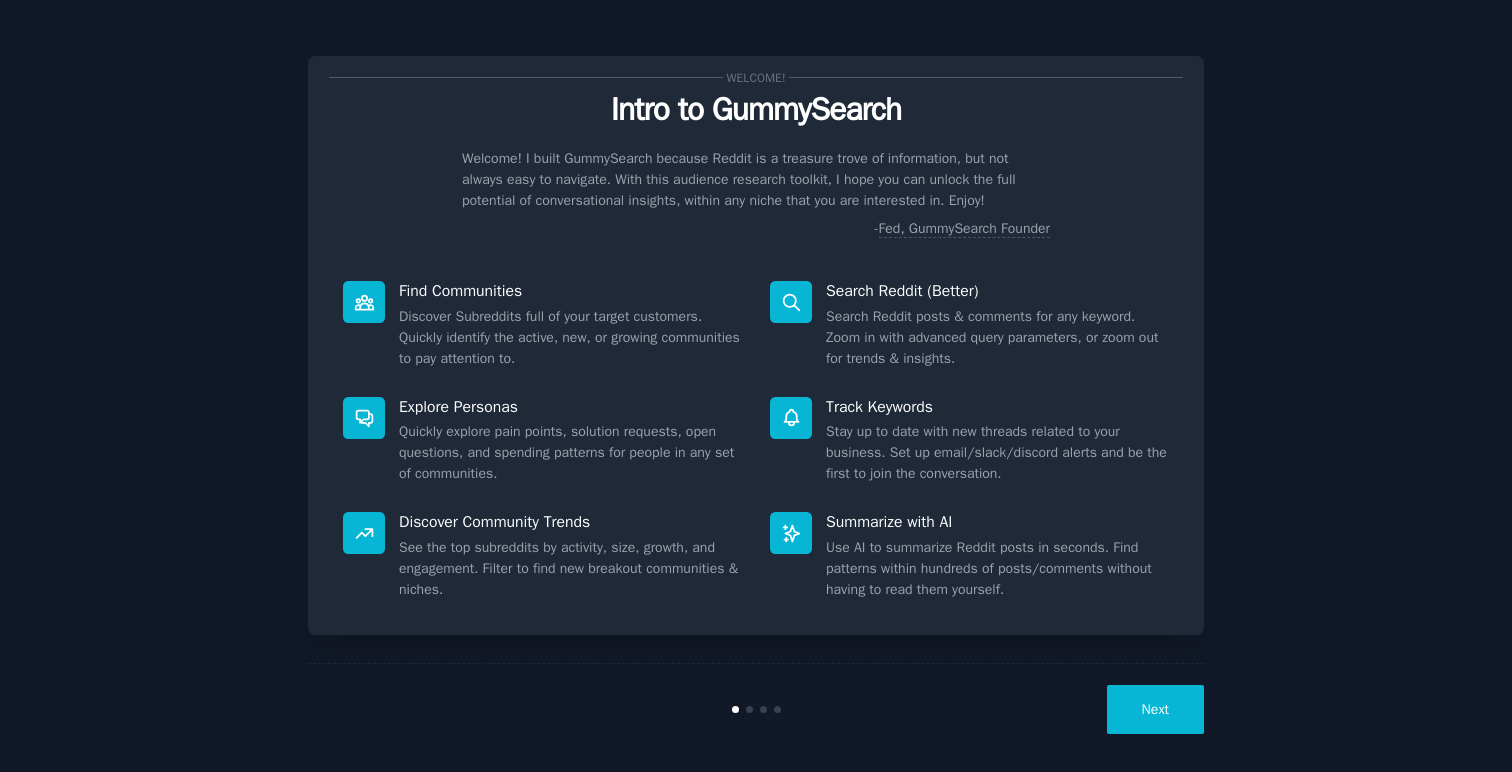 scroll, scrollTop: 0, scrollLeft: 0, axis: both 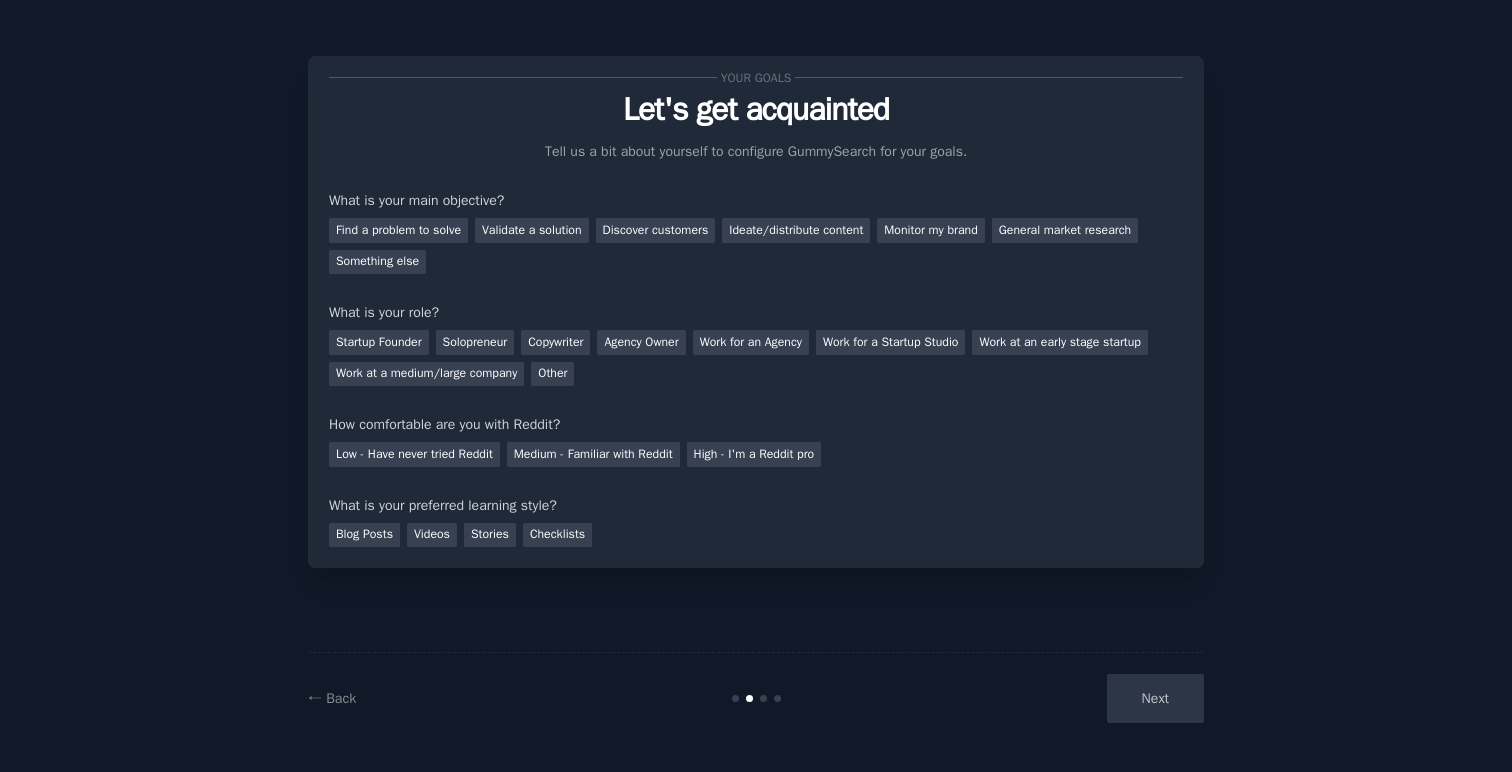 click on "Next" at bounding box center [1054, 698] 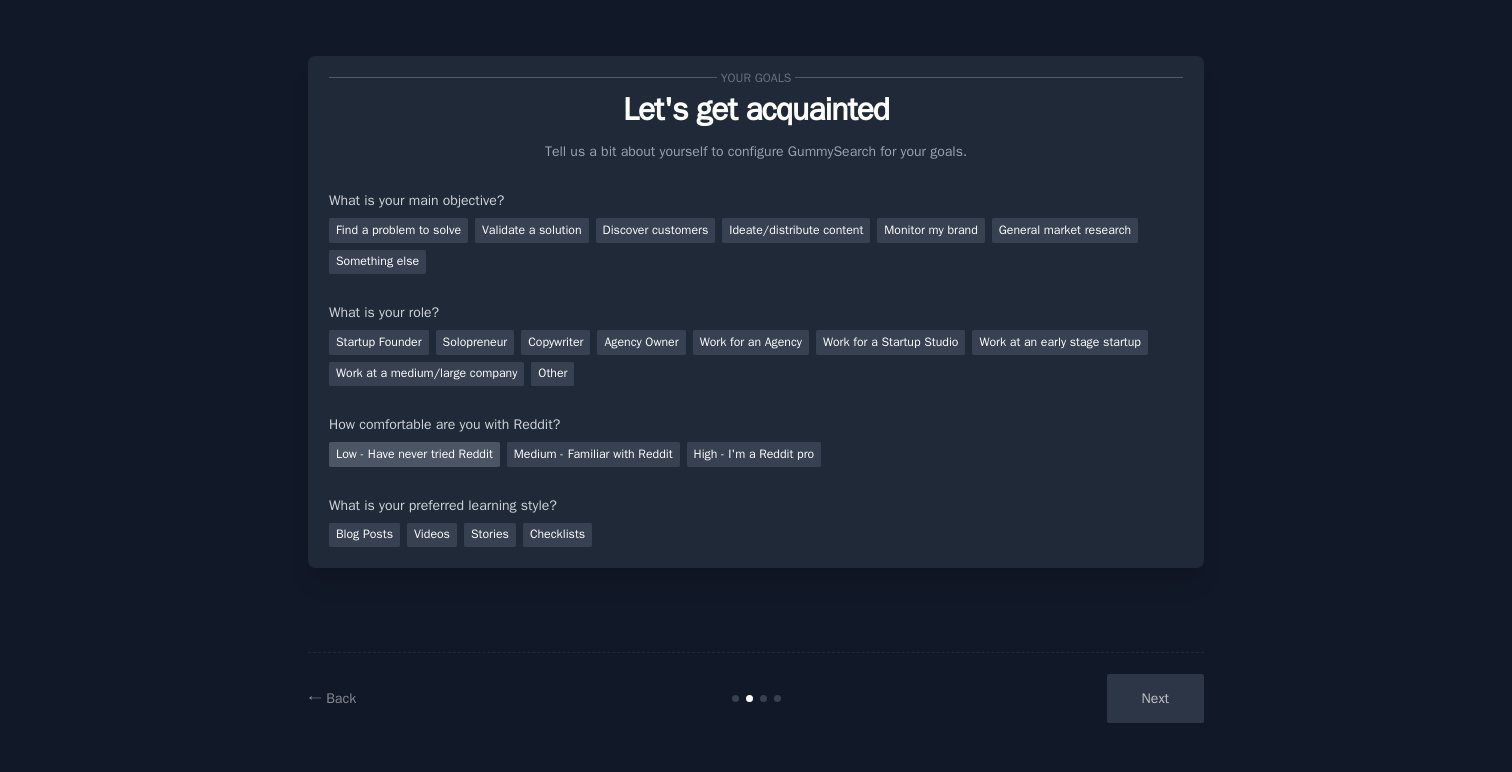 click on "Low - Have never tried Reddit" at bounding box center (414, 454) 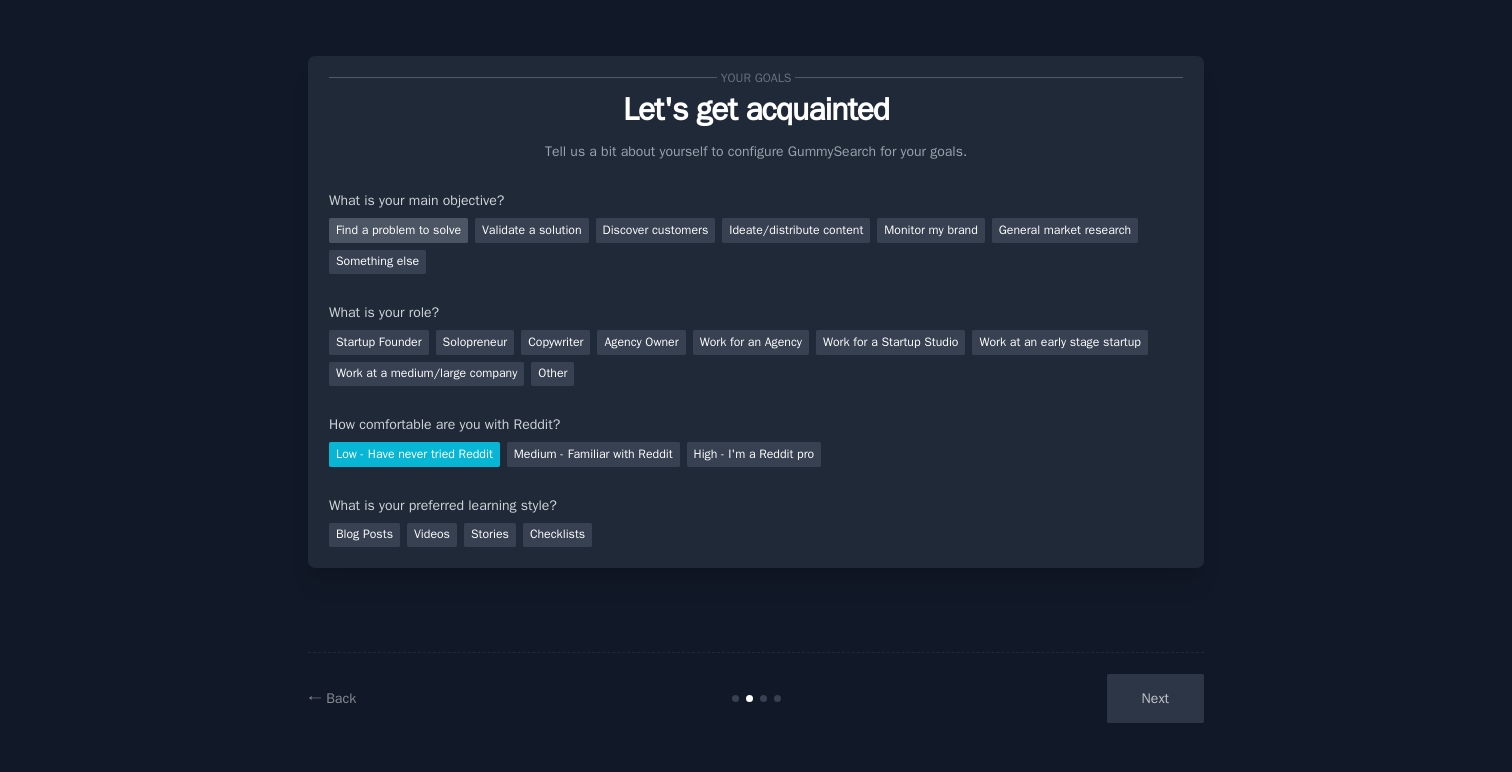 click on "Find a problem to solve" at bounding box center [398, 230] 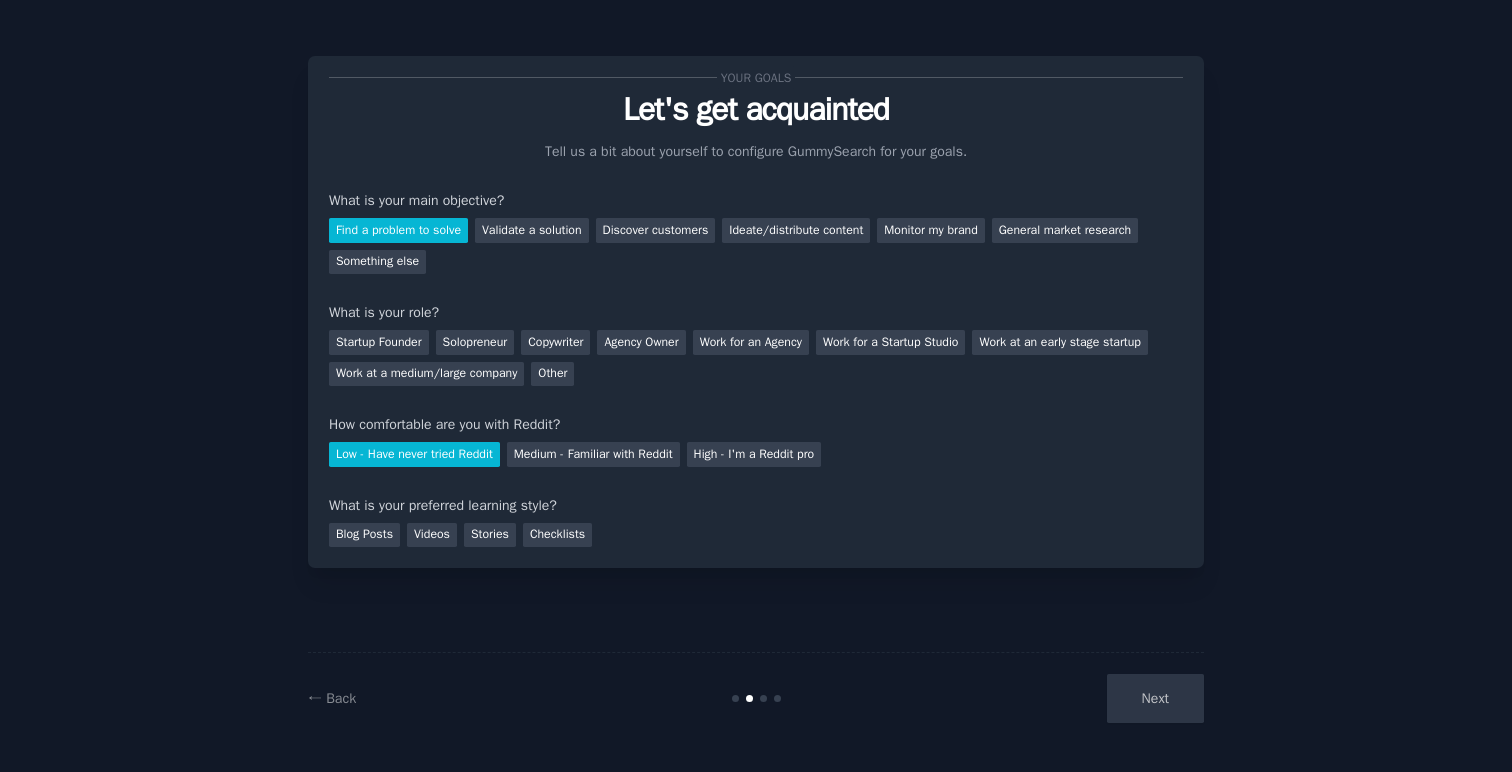 click on "Next" at bounding box center [1054, 698] 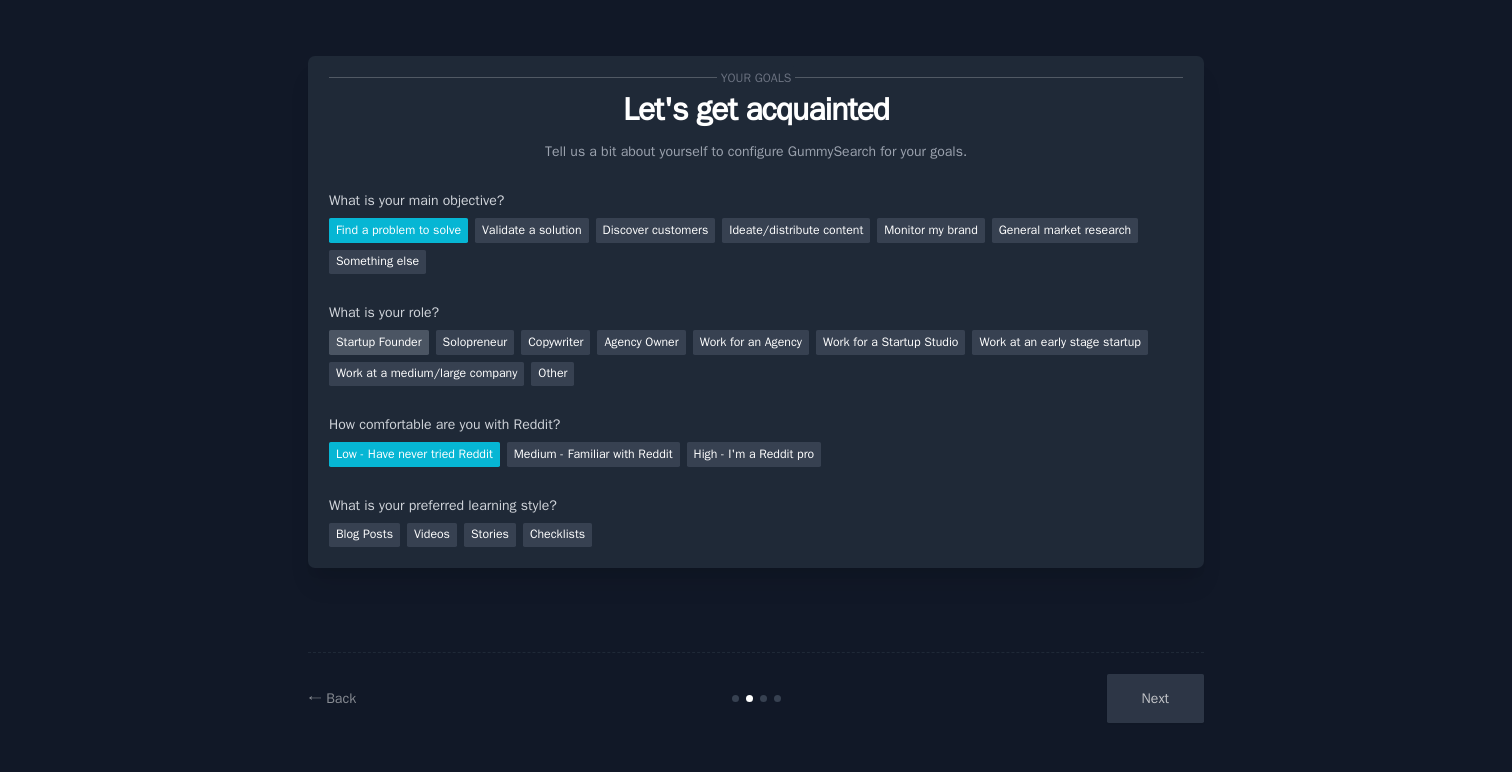 click on "Startup Founder" at bounding box center [379, 342] 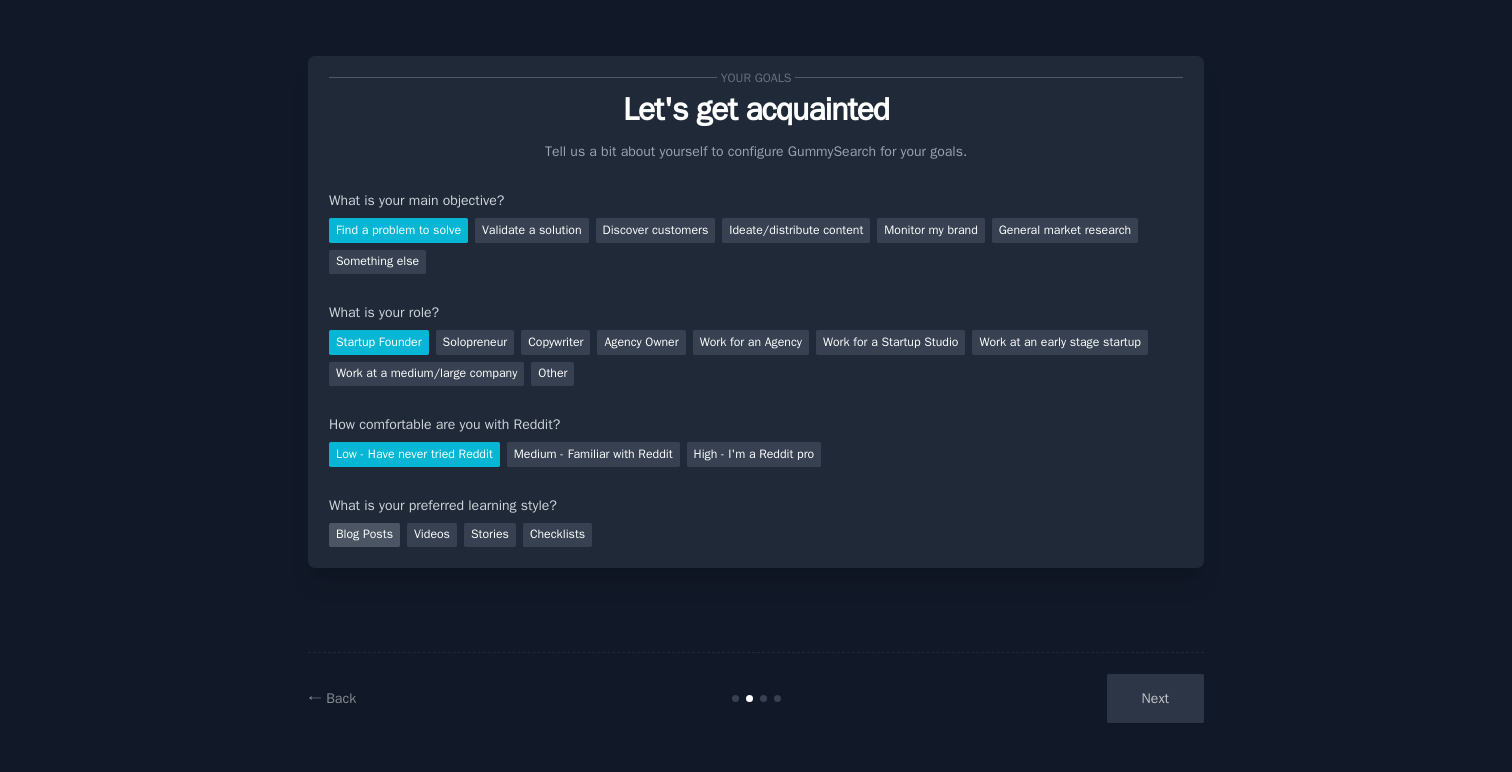 click on "Blog Posts" at bounding box center [364, 535] 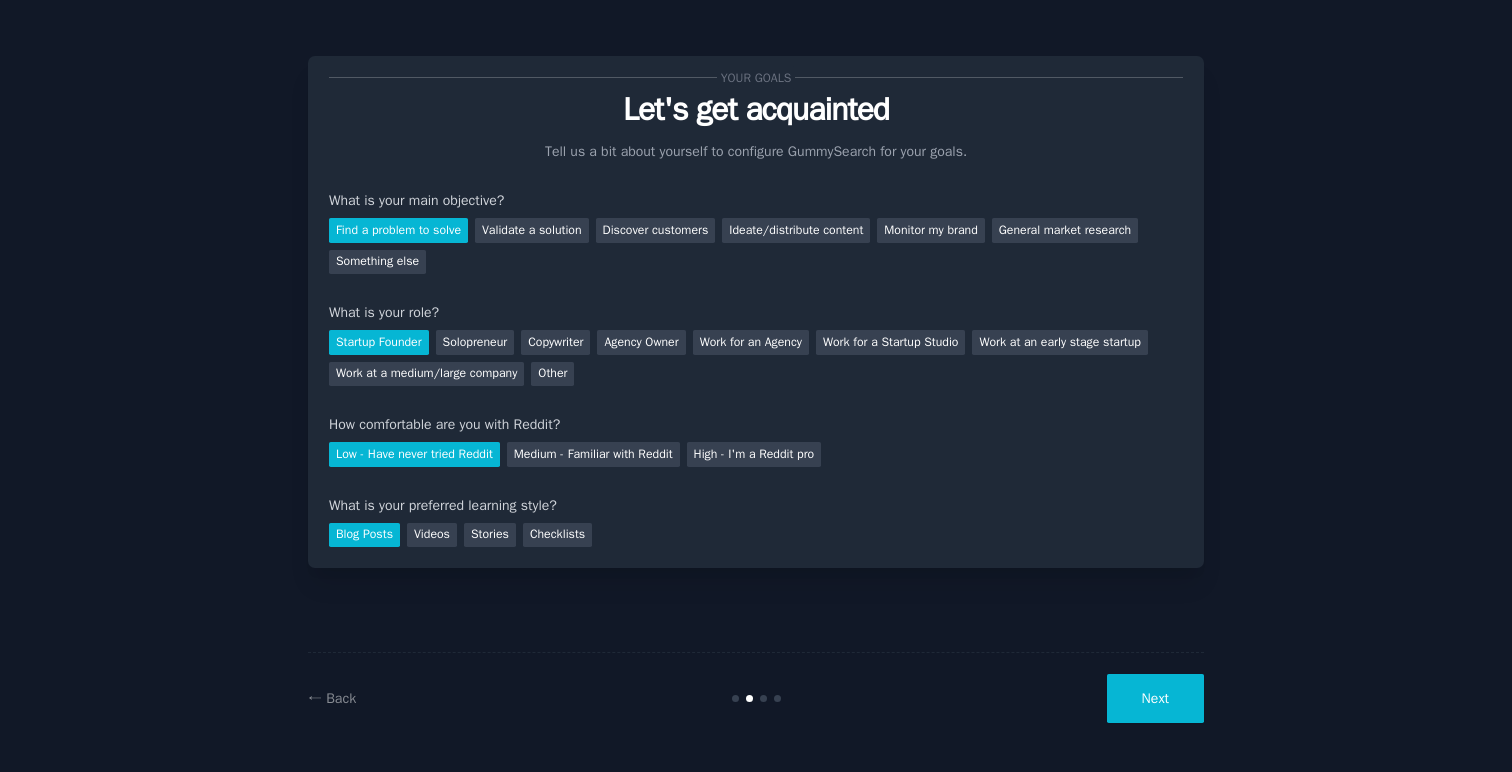 click on "Next" at bounding box center [1155, 698] 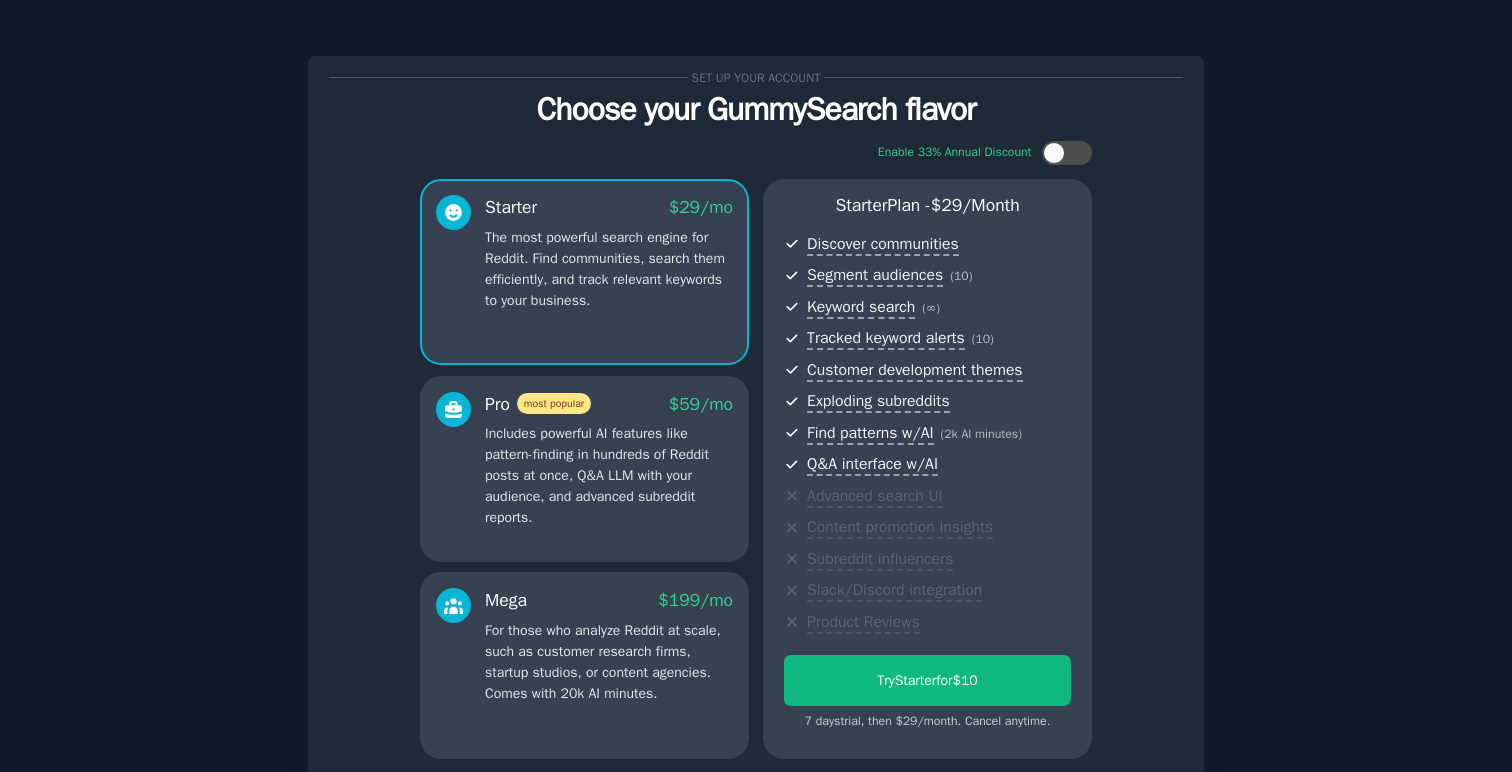 scroll, scrollTop: 177, scrollLeft: 0, axis: vertical 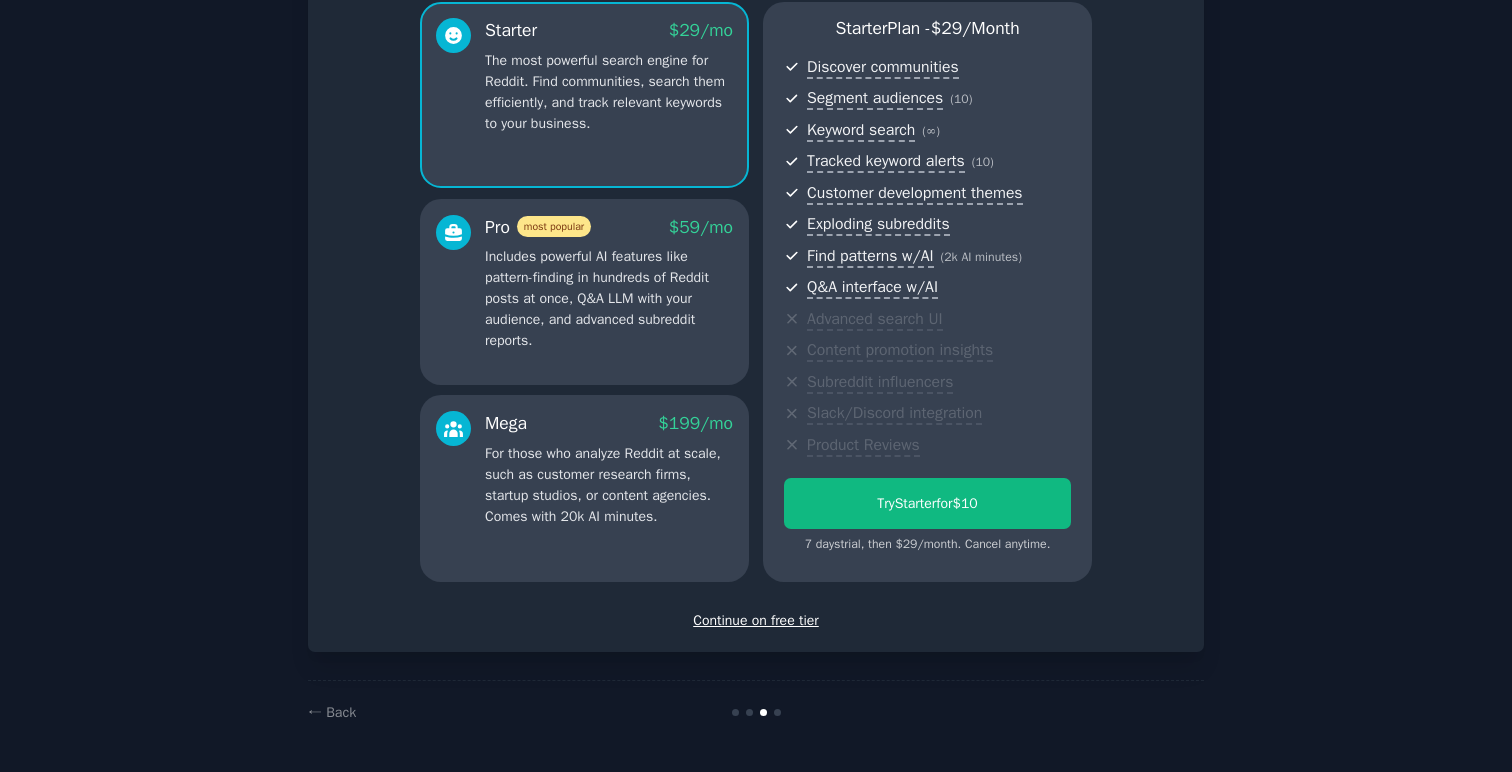 click on "Continue on free tier" at bounding box center (756, 620) 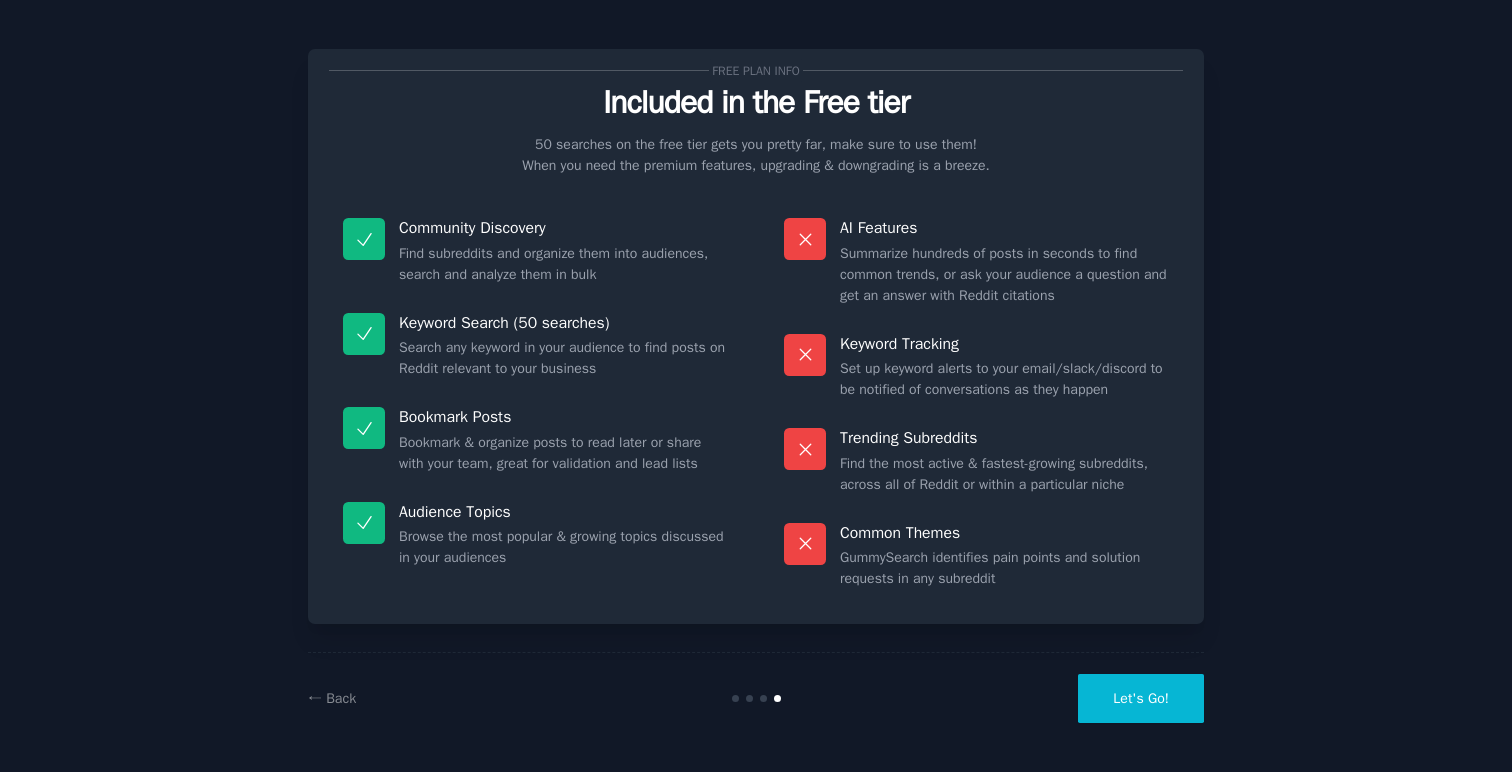 click on "Let's Go!" at bounding box center [1141, 698] 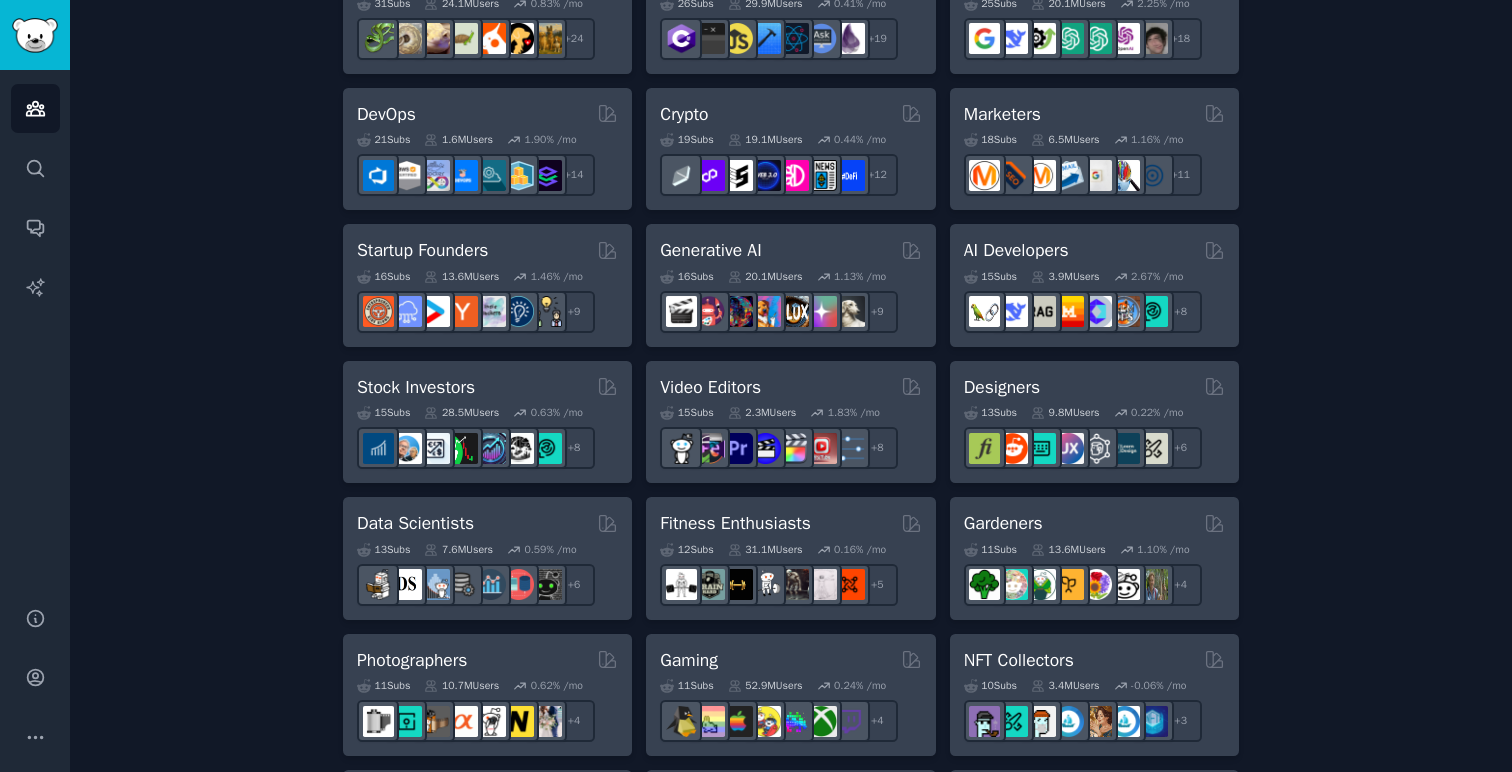 scroll, scrollTop: 0, scrollLeft: 0, axis: both 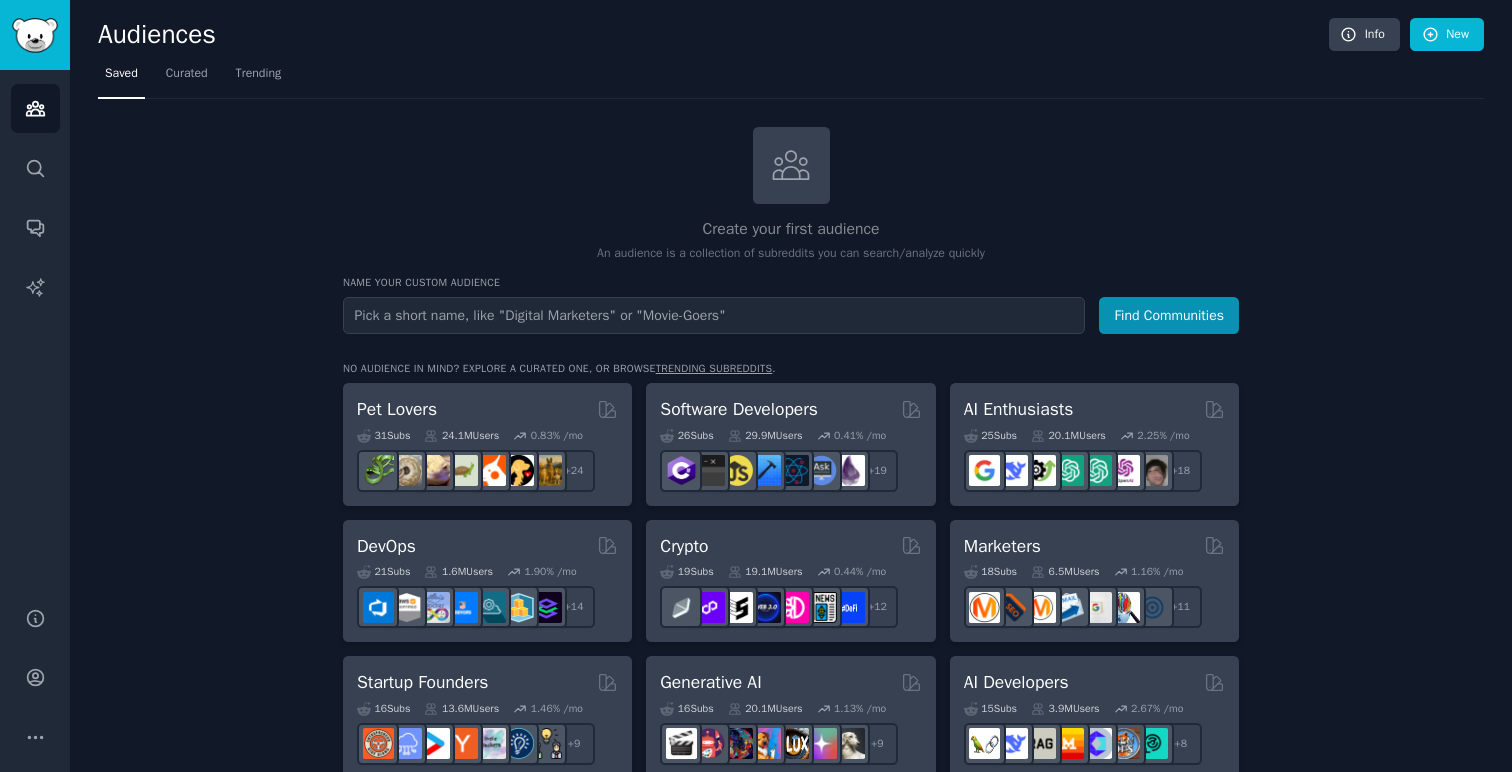 click at bounding box center (714, 315) 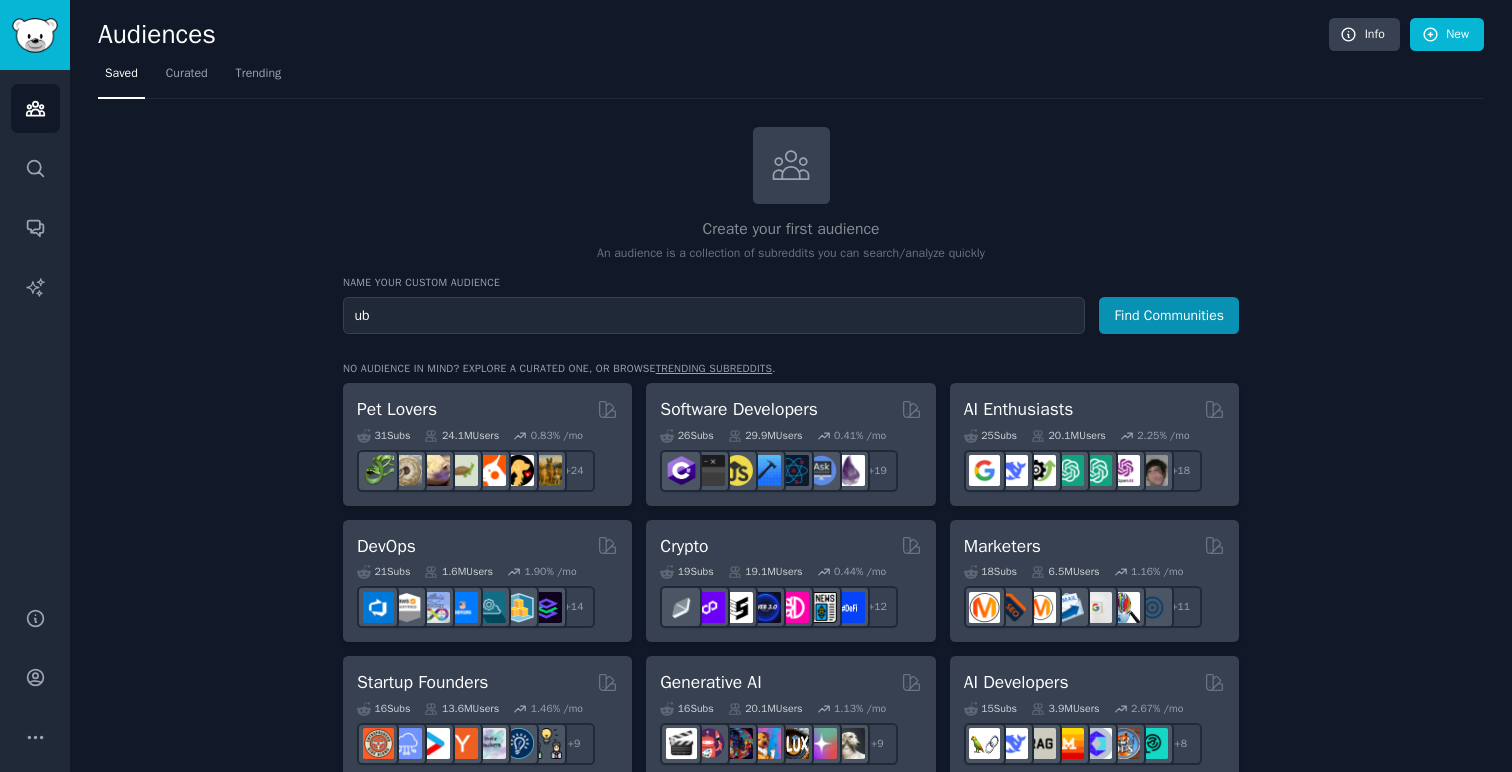 type on "u" 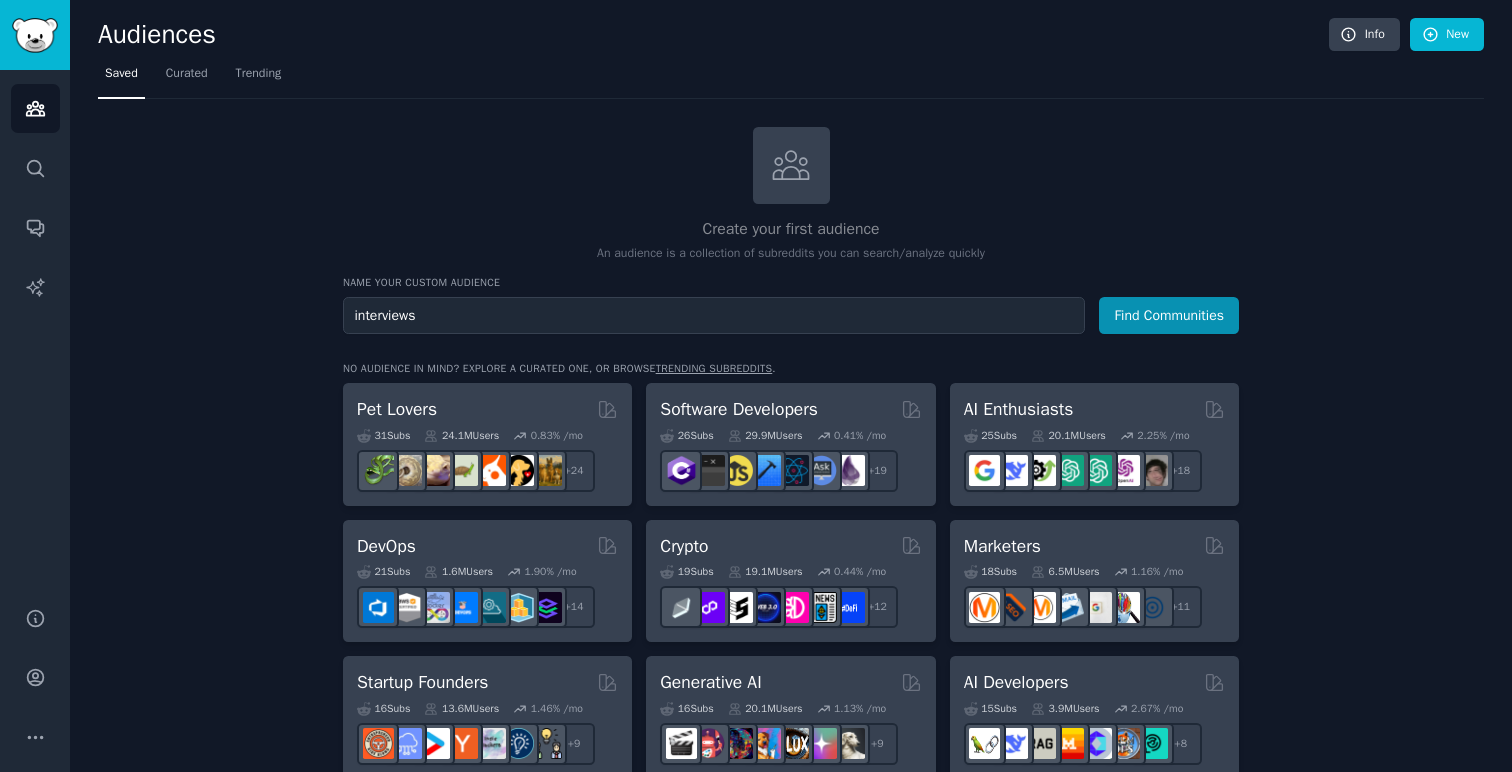 type on "interviews" 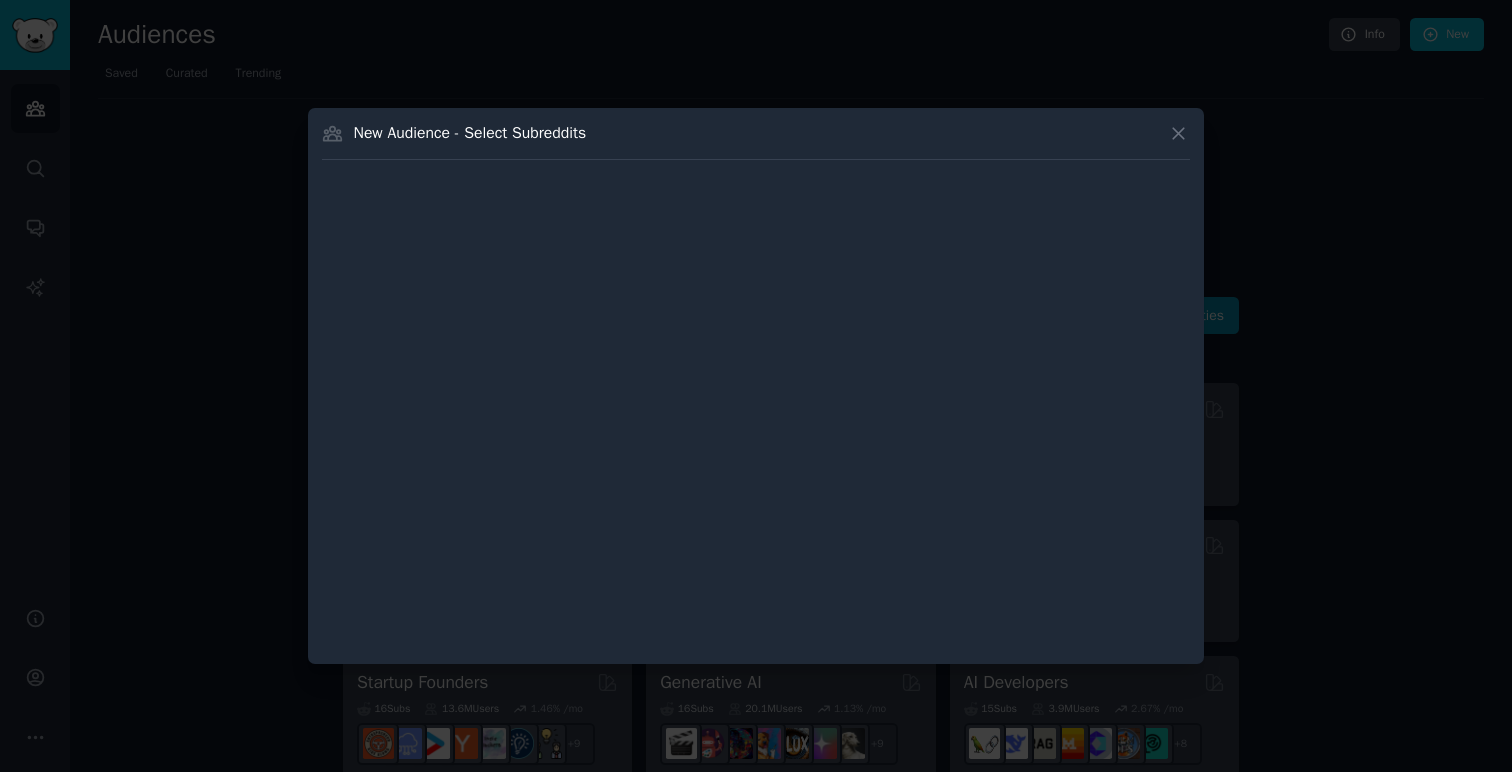 type 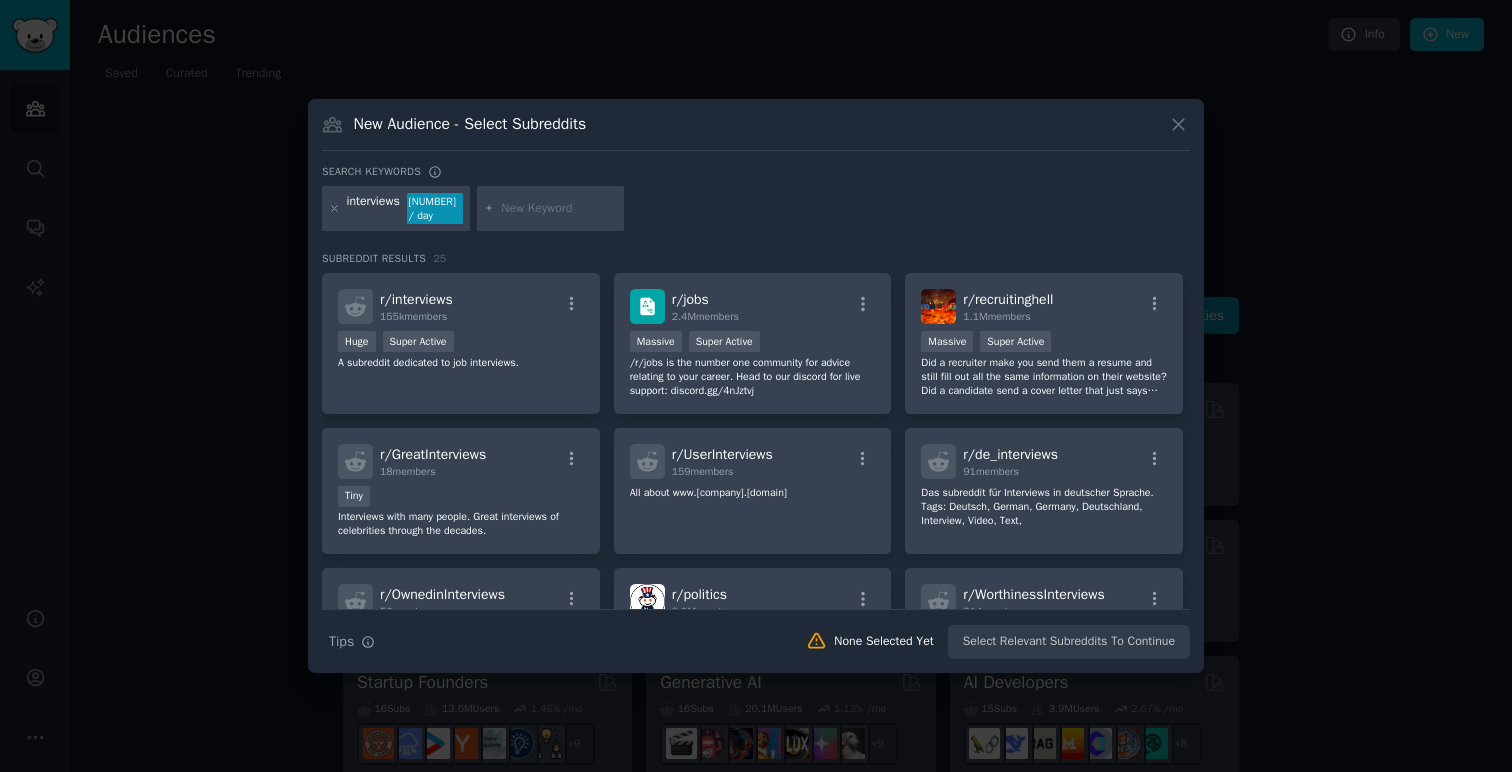 click on "Huge Super Active" at bounding box center [461, 343] 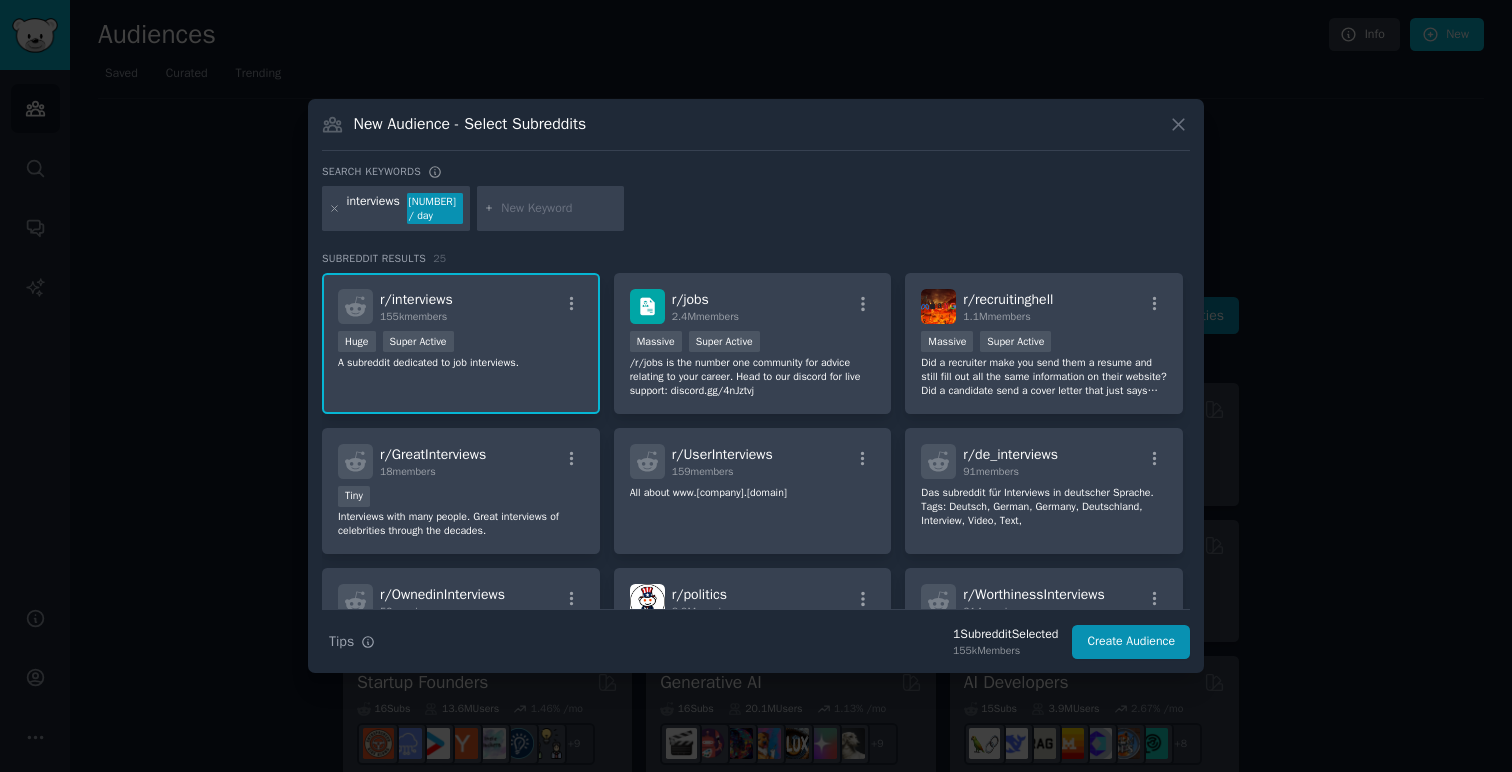 click on "Huge Super Active" at bounding box center (461, 343) 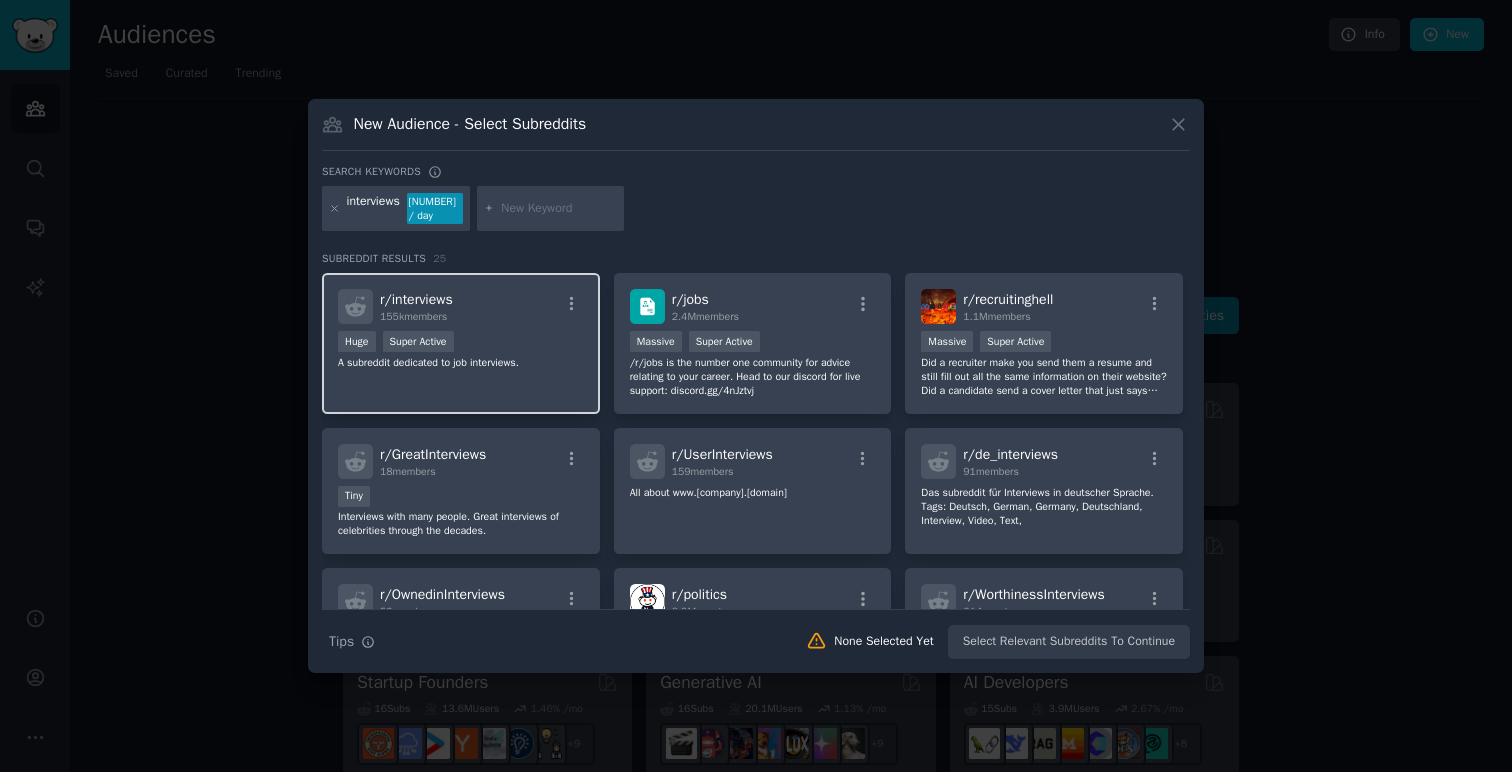 click on "A subreddit dedicated to job interviews." at bounding box center (461, 363) 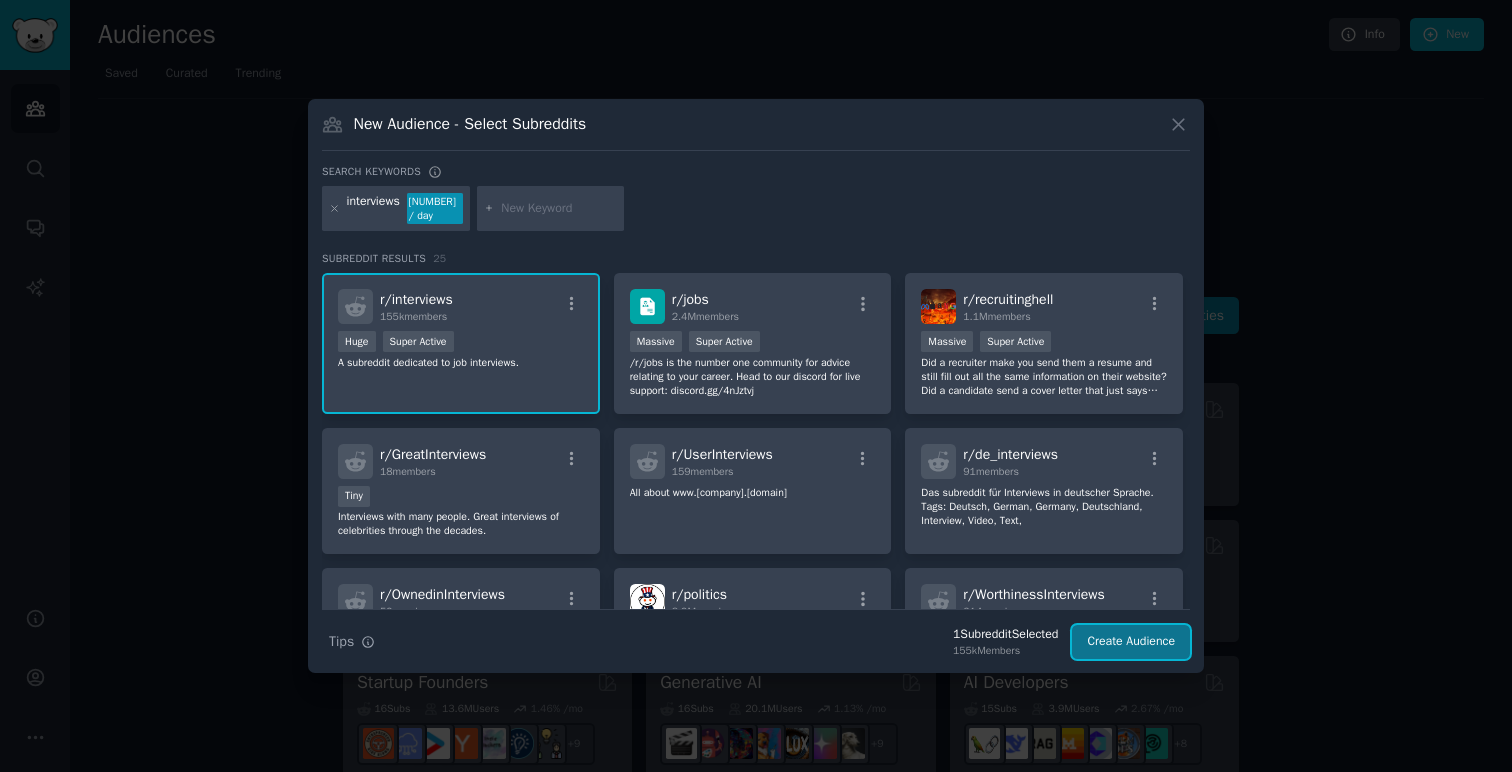 click on "Create Audience" at bounding box center [1131, 642] 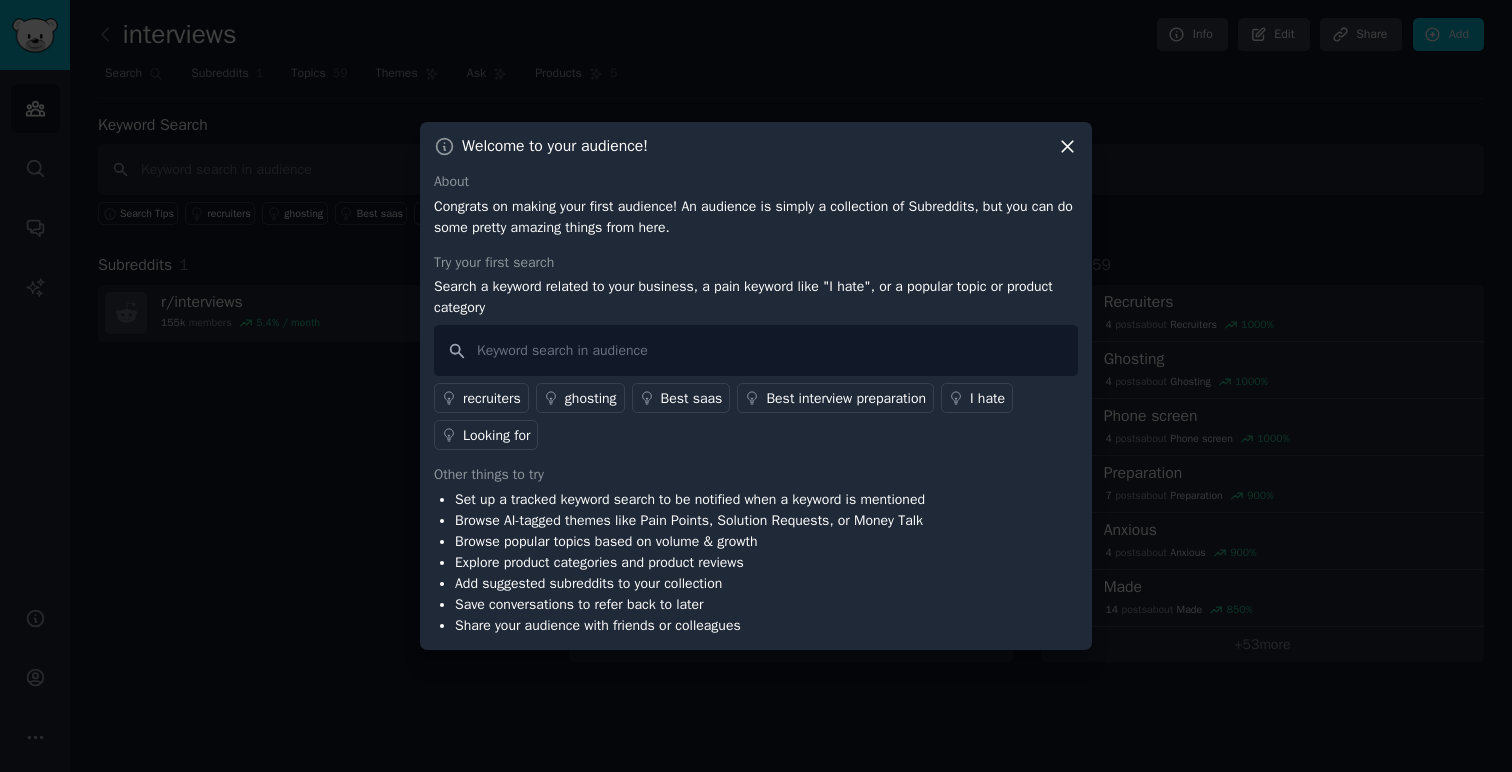 click 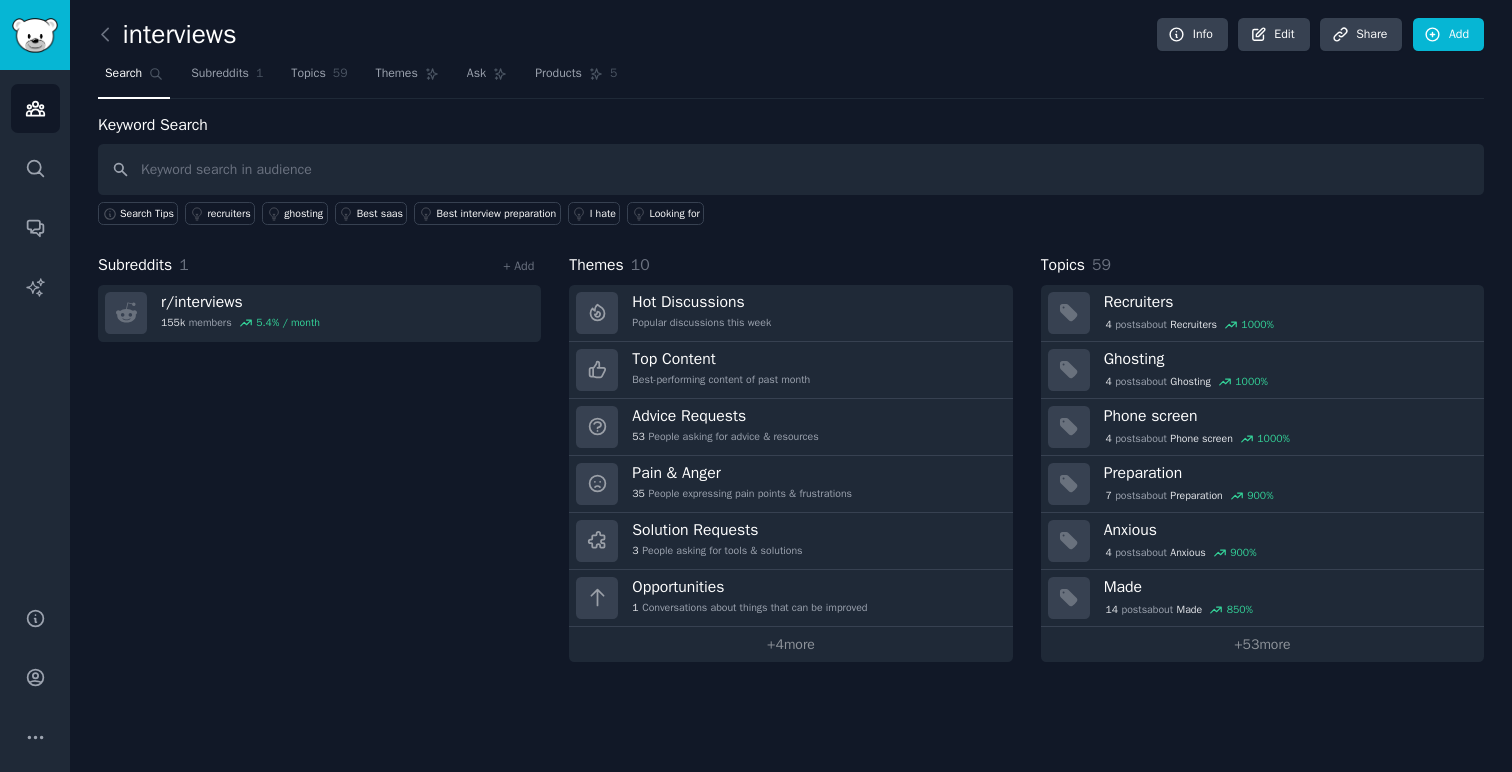 click on "Keyword Search Search Tips recruiters ghosting Best saas Best interview preparation I hate Looking for Subreddits 1 + Add r/ interviews 155k  members 5.4 % / month Themes 10 Hot Discussions Popular discussions this week Top Content Best-performing content of past month Advice Requests 53 People asking for advice & resources Pain & Anger 35 People expressing pain points & frustrations Solution Requests 3 People asking for tools & solutions Opportunities 1 Conversations about things that can be improved +  4  more Topics 59 Recruiters 4  post s  about  Recruiters 1000 % Ghosting 4  post s  about  Ghosting 1000 % Phone screen 4  post s  about  Phone screen 1000 % Preparation 7  post s  about  Preparation 900 % Anxious 4  post s  about  Anxious 900 % Made 14  post s  about  Made 850 % +  53  more" at bounding box center [791, 387] 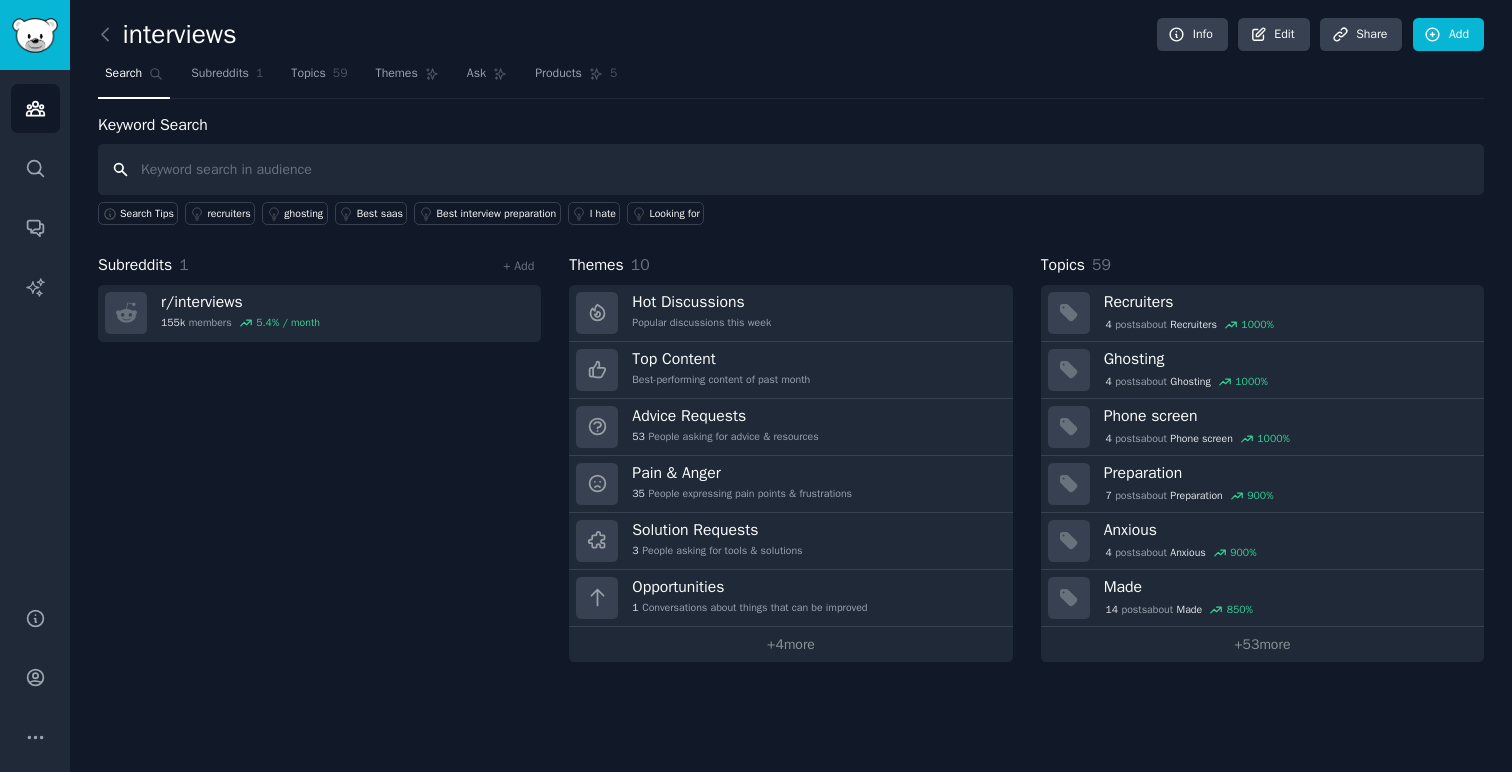 click at bounding box center (791, 169) 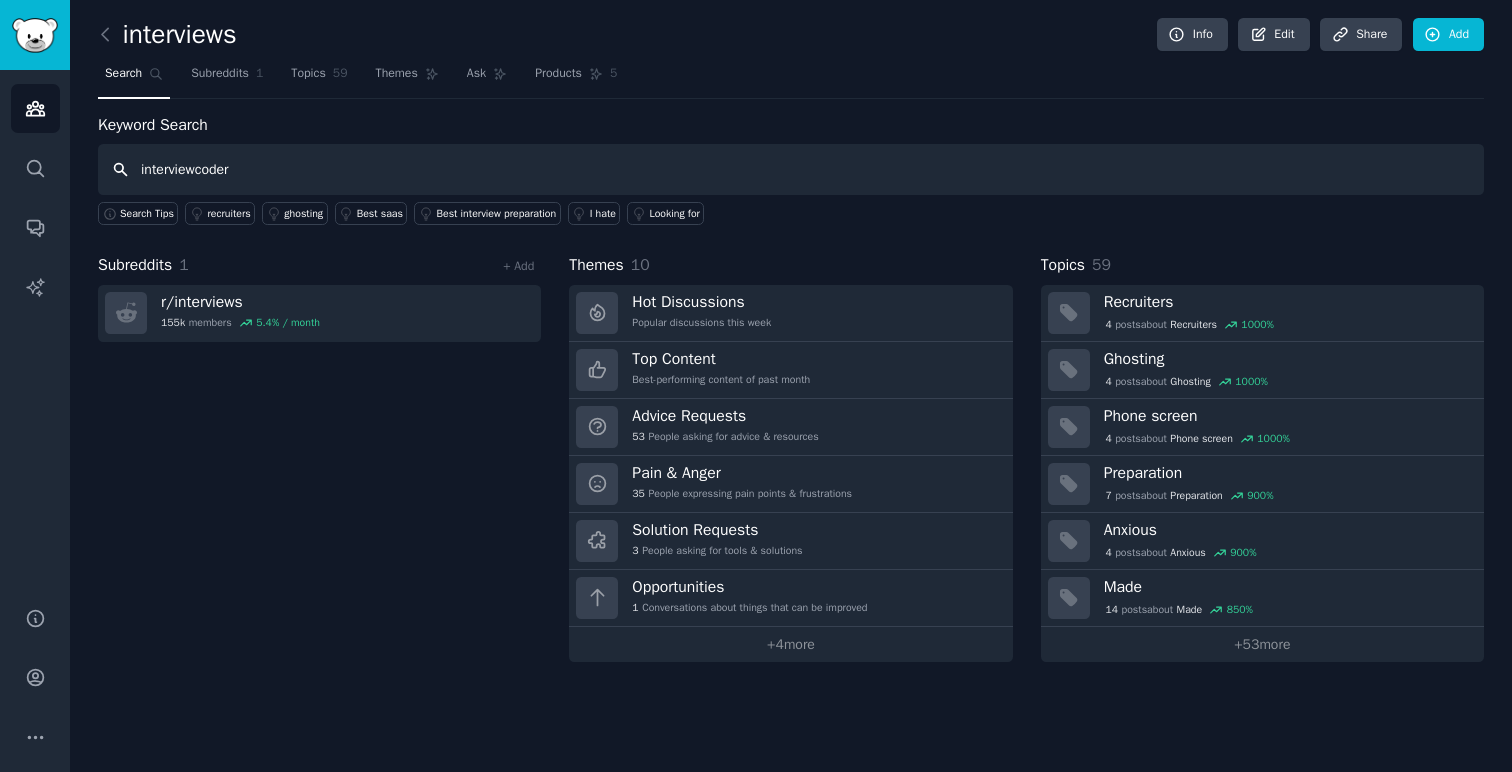 type on "interviewcoder" 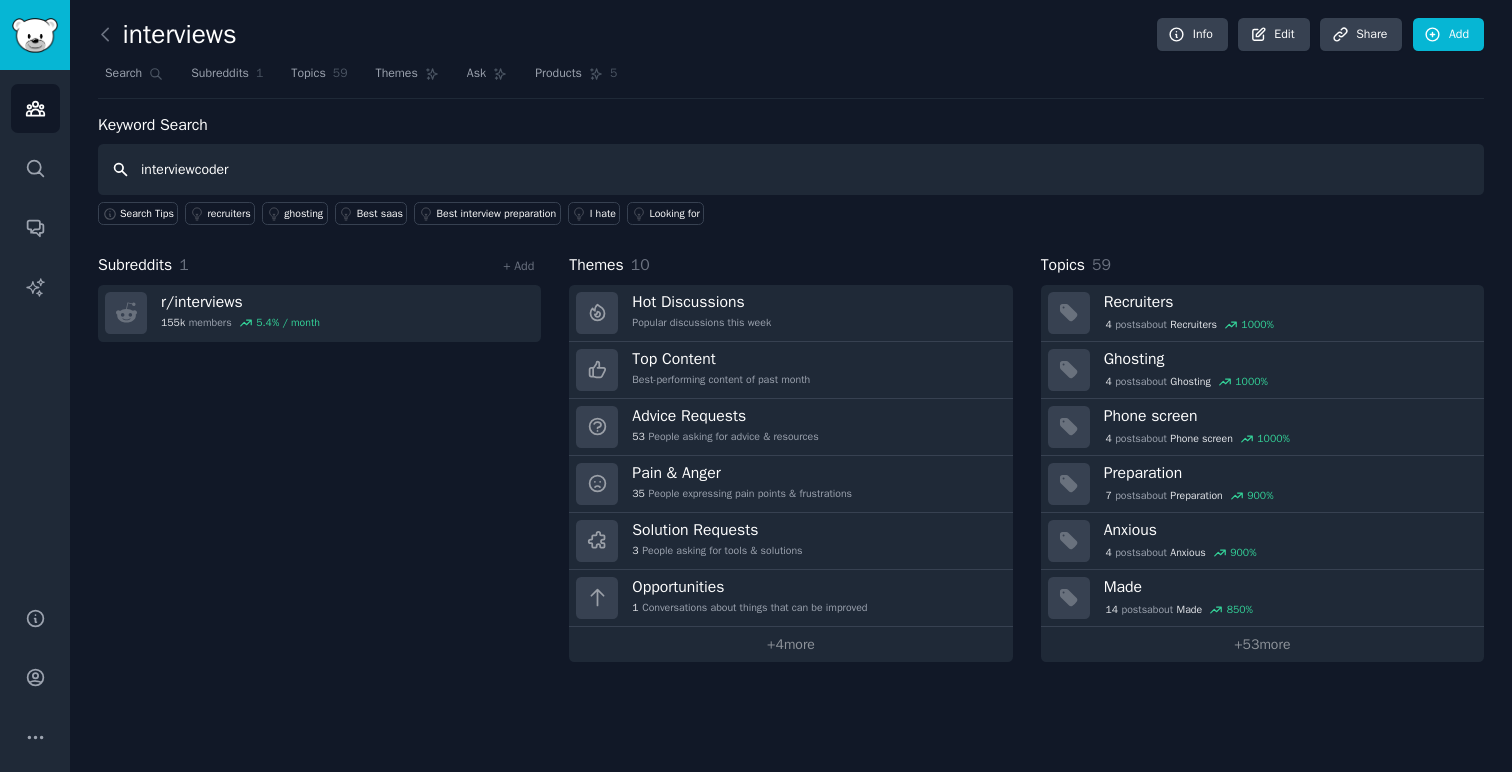 type 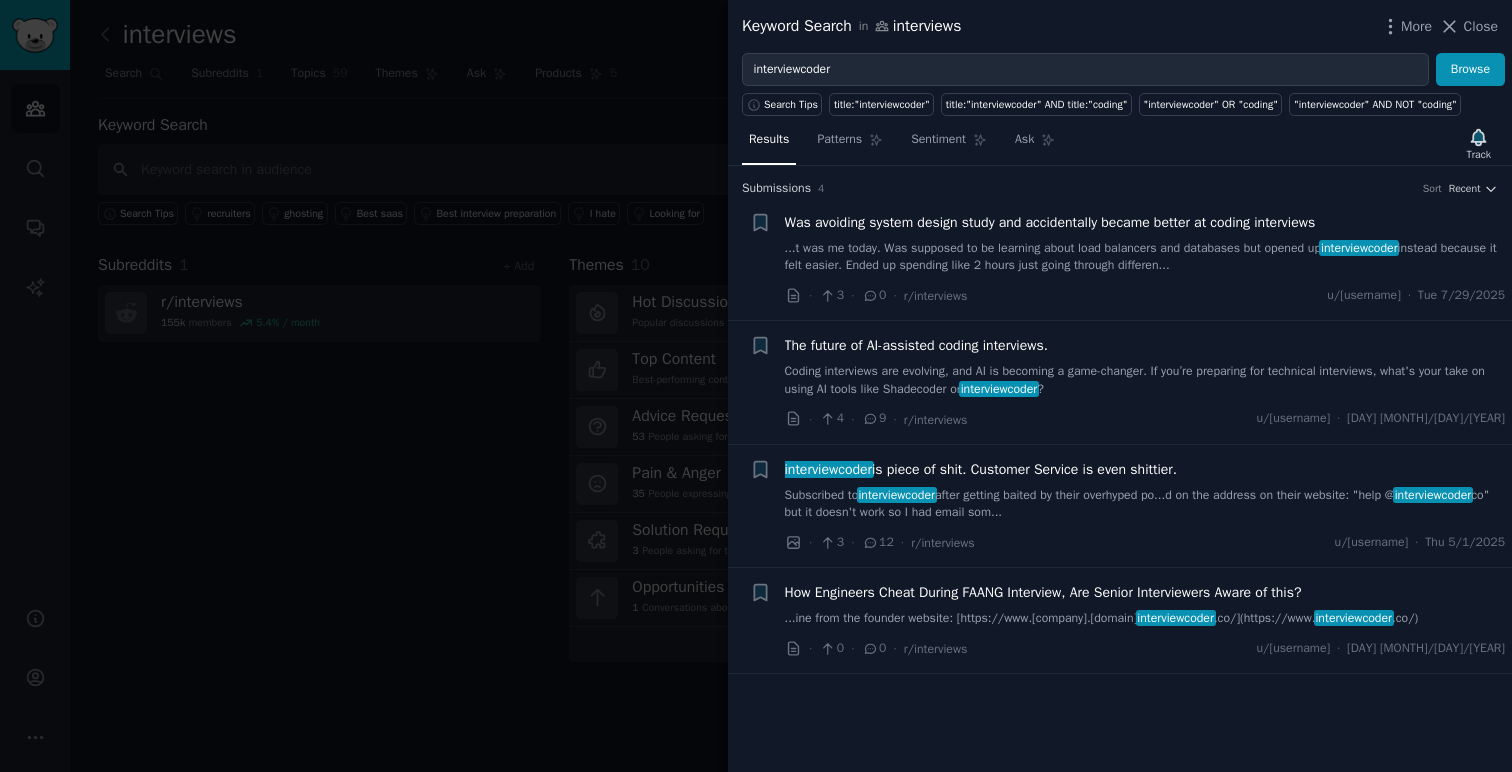 click on "Was avoiding system design study and accidentally became better at coding interviews" at bounding box center [1050, 222] 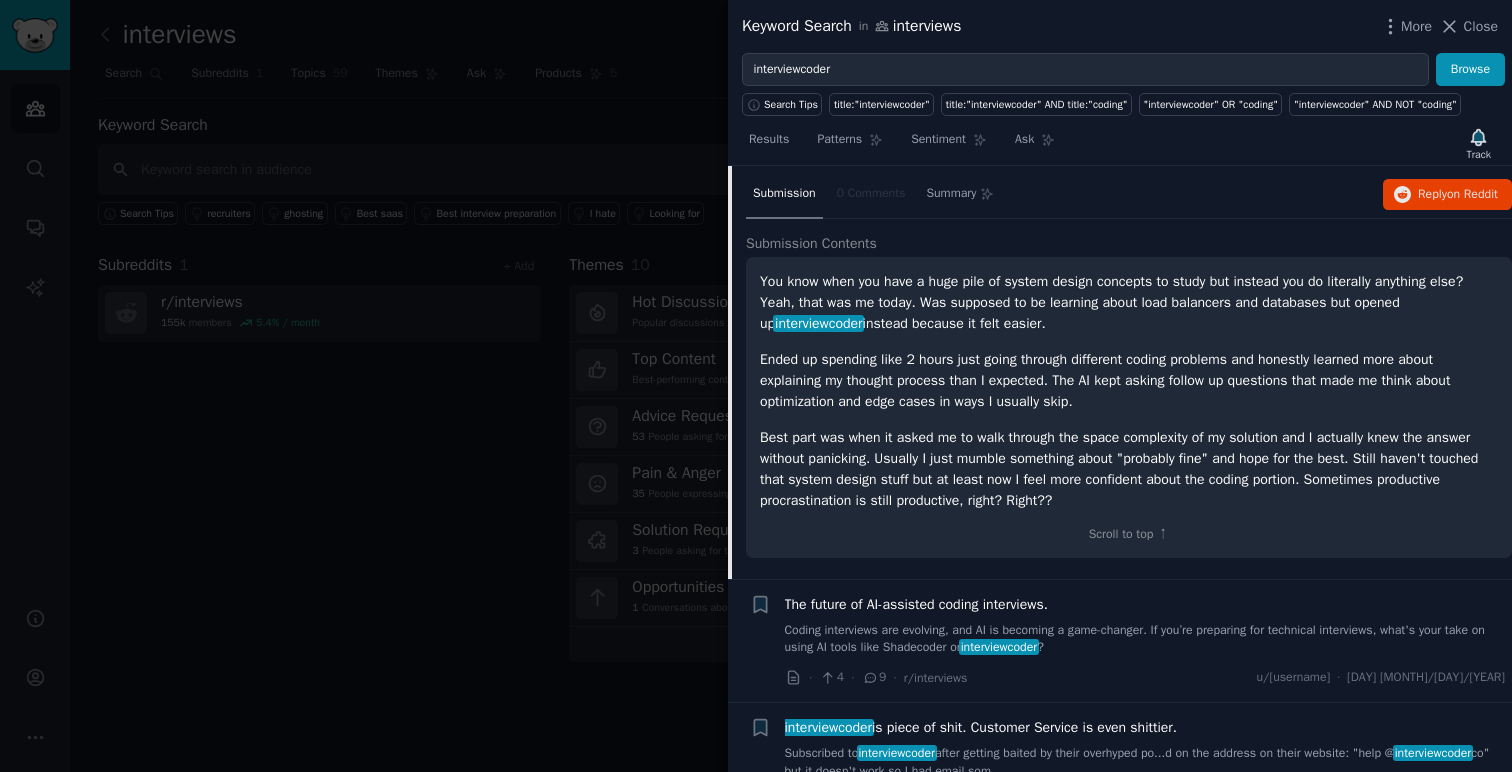 scroll, scrollTop: 340, scrollLeft: 0, axis: vertical 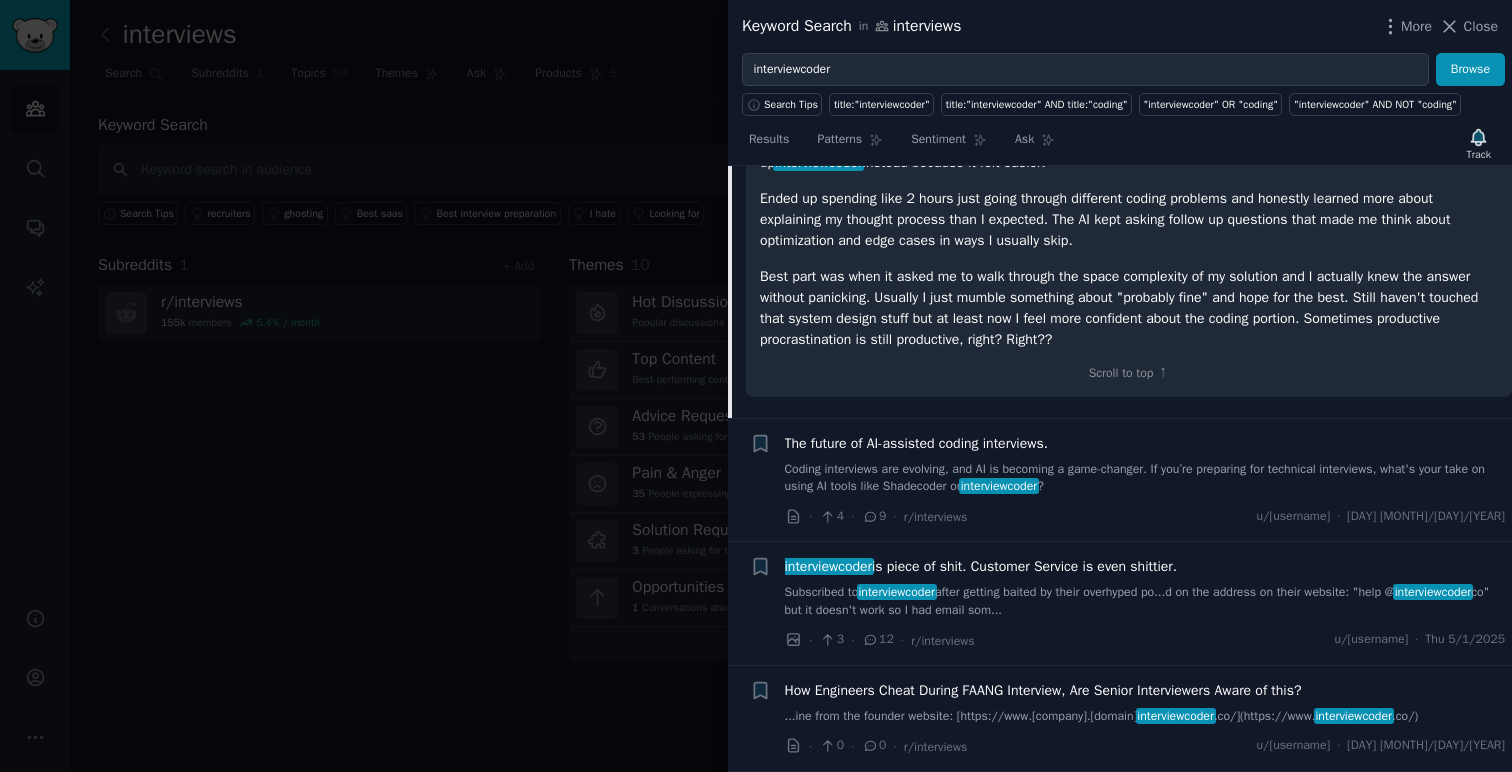 click on "Coding interviews are evolving, and AI is becoming a game-changer. If you’re preparing for technical interviews, what's your take on using AI tools like Shadecoder or  interviewcoder ?" at bounding box center (1145, 478) 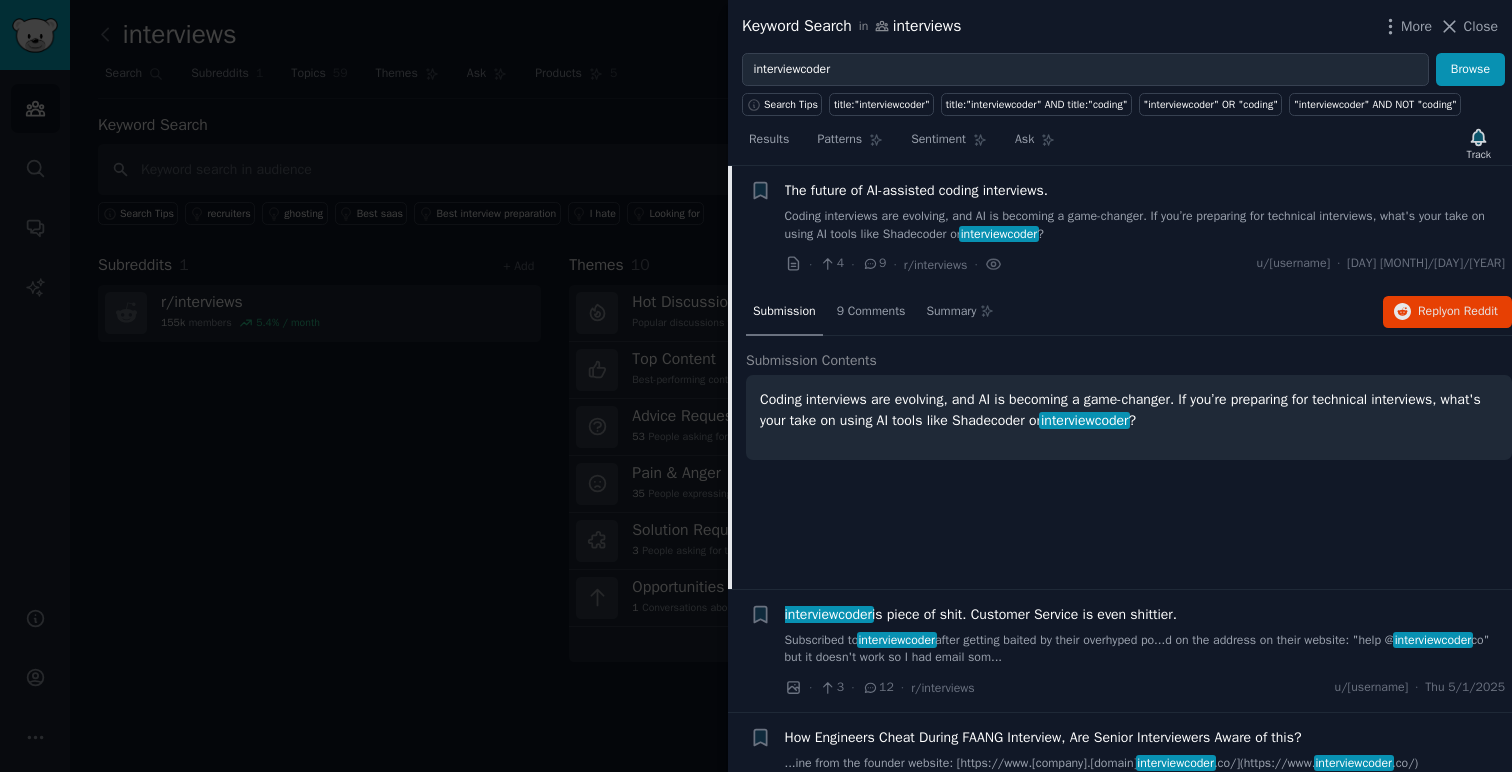 scroll, scrollTop: 232, scrollLeft: 0, axis: vertical 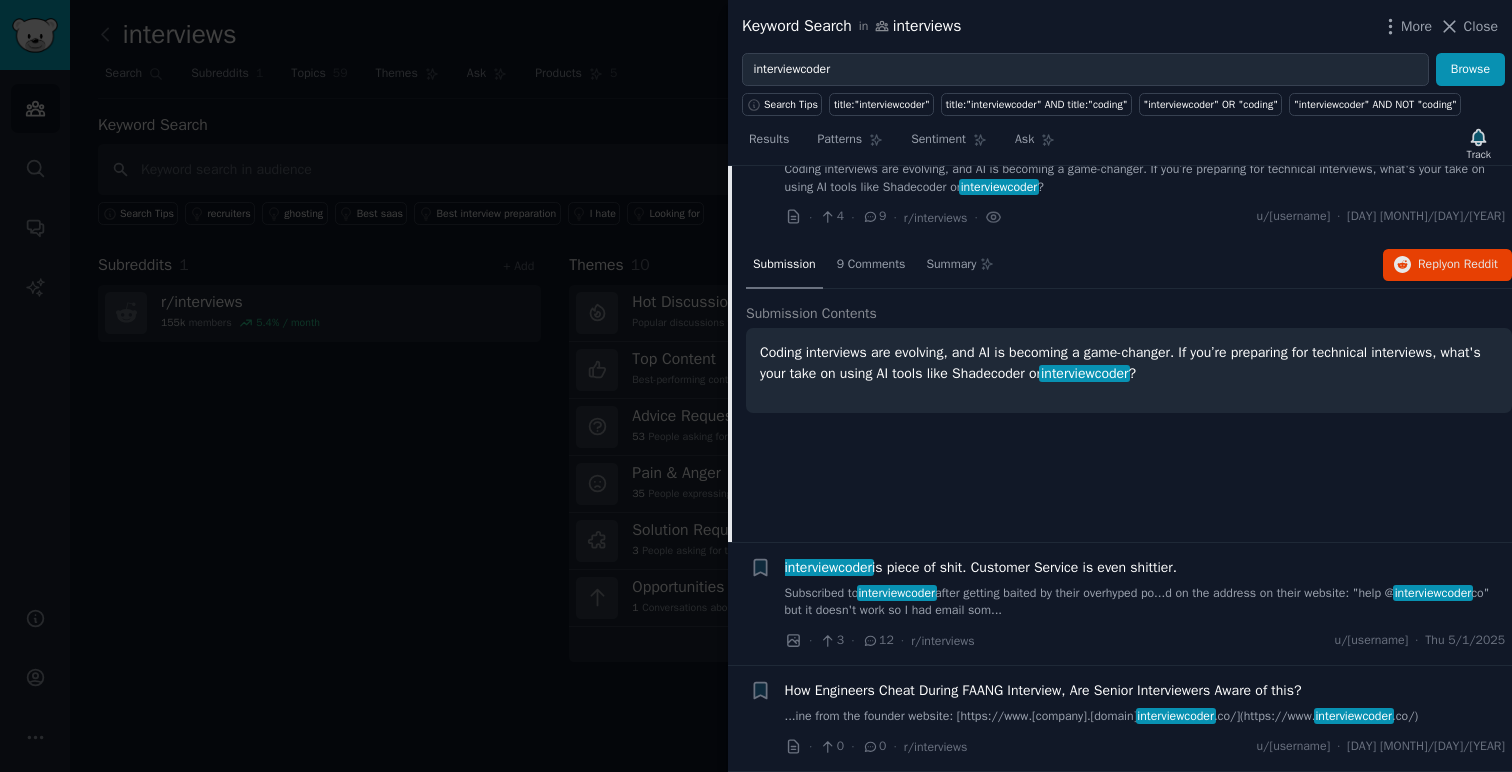 click on "Subscribed to [company] after getting baited by their overhyped po...d on the address on their website: "help @ [company] [domain]" but it doesn't work so I had email som..." at bounding box center [1145, 602] 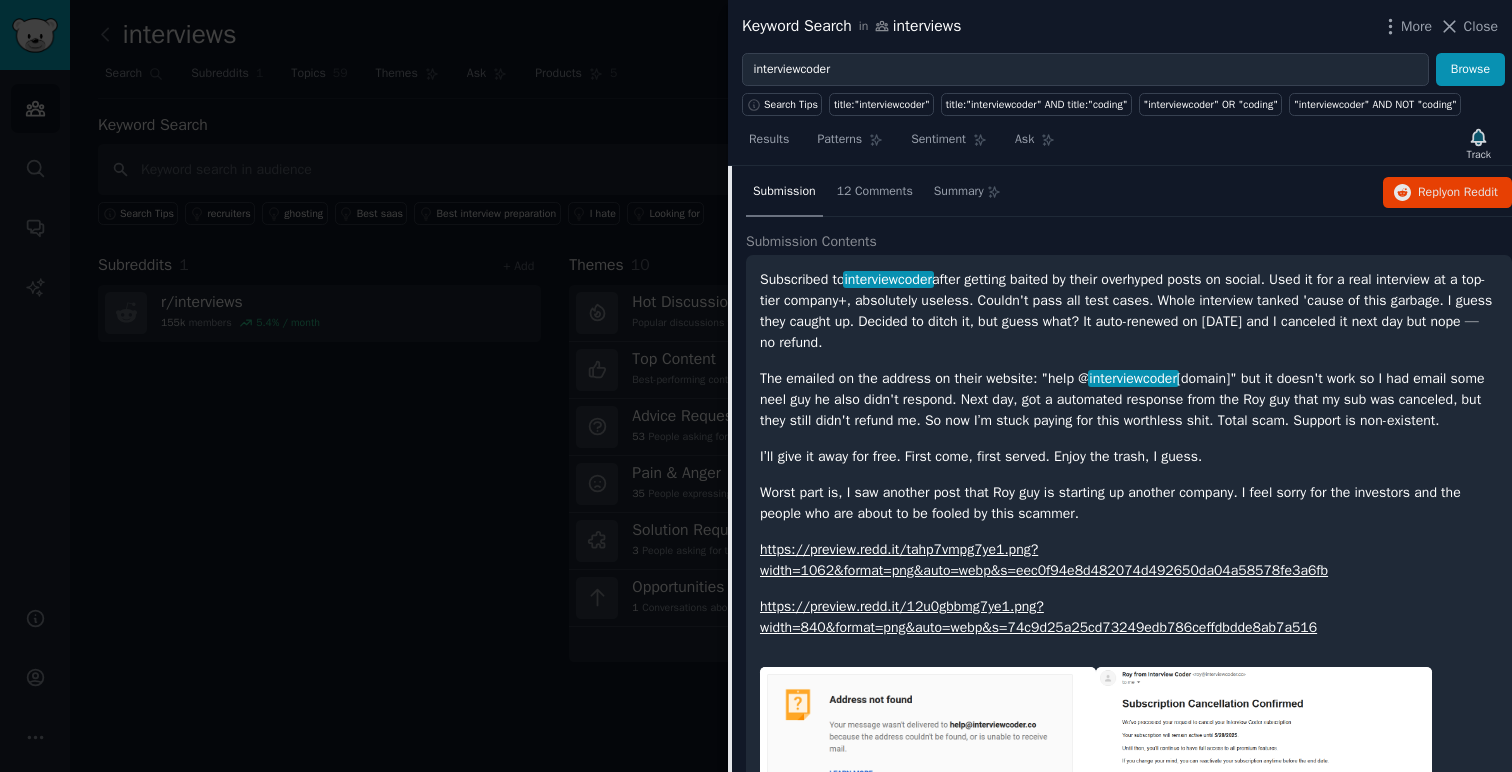 scroll, scrollTop: 397, scrollLeft: 0, axis: vertical 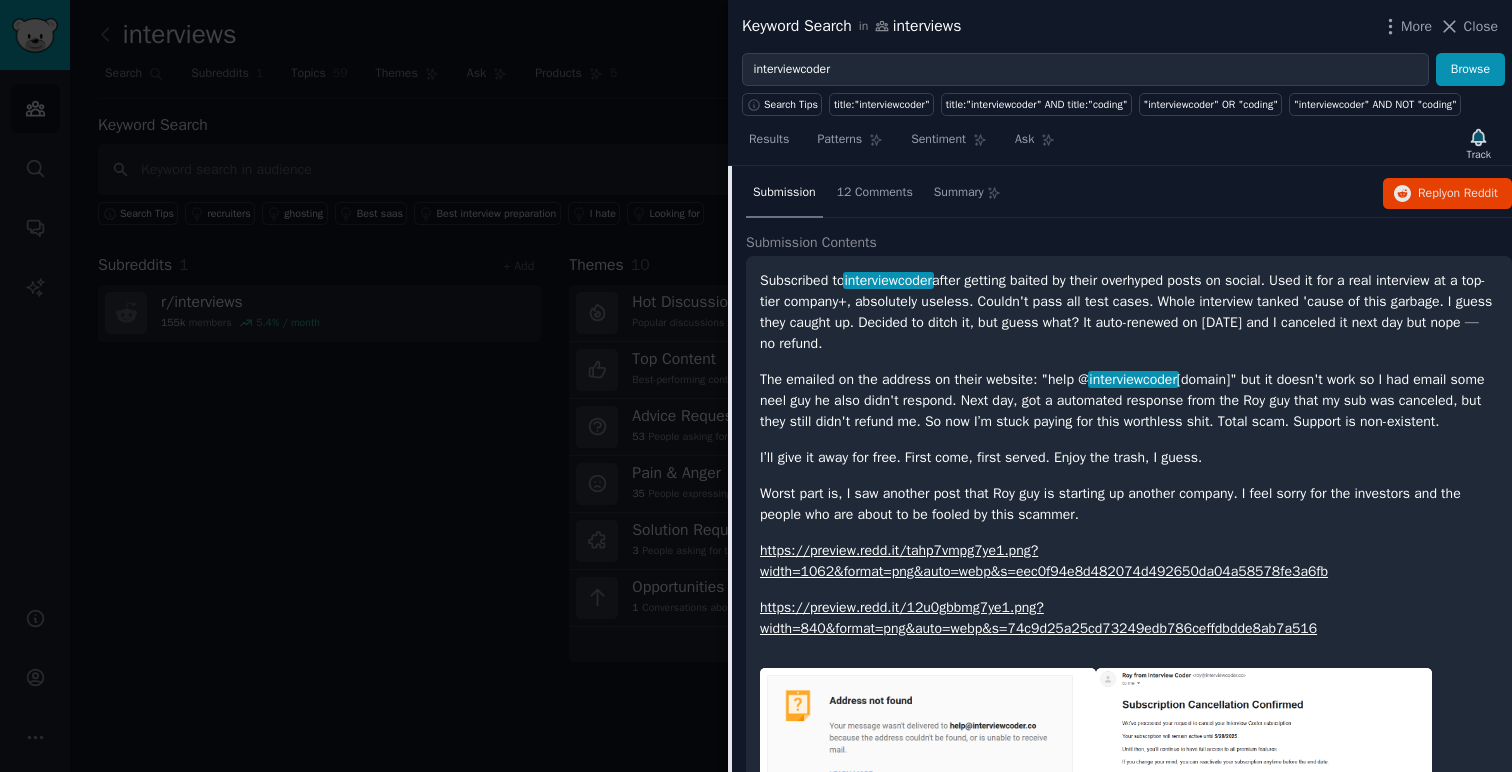 click on "Subscribed to [company] after getting baited by their overhyped posts on social. Used it for a real interview at a top-tier company+, absolutely useless. Couldn't pass all test cases. Whole interview tanked 'cause of this garbage. I guess they caught up. Decided to ditch it, but guess what? It auto-renewed on [DATE] and I canceled it next day but nope — no refund." at bounding box center (1129, 312) 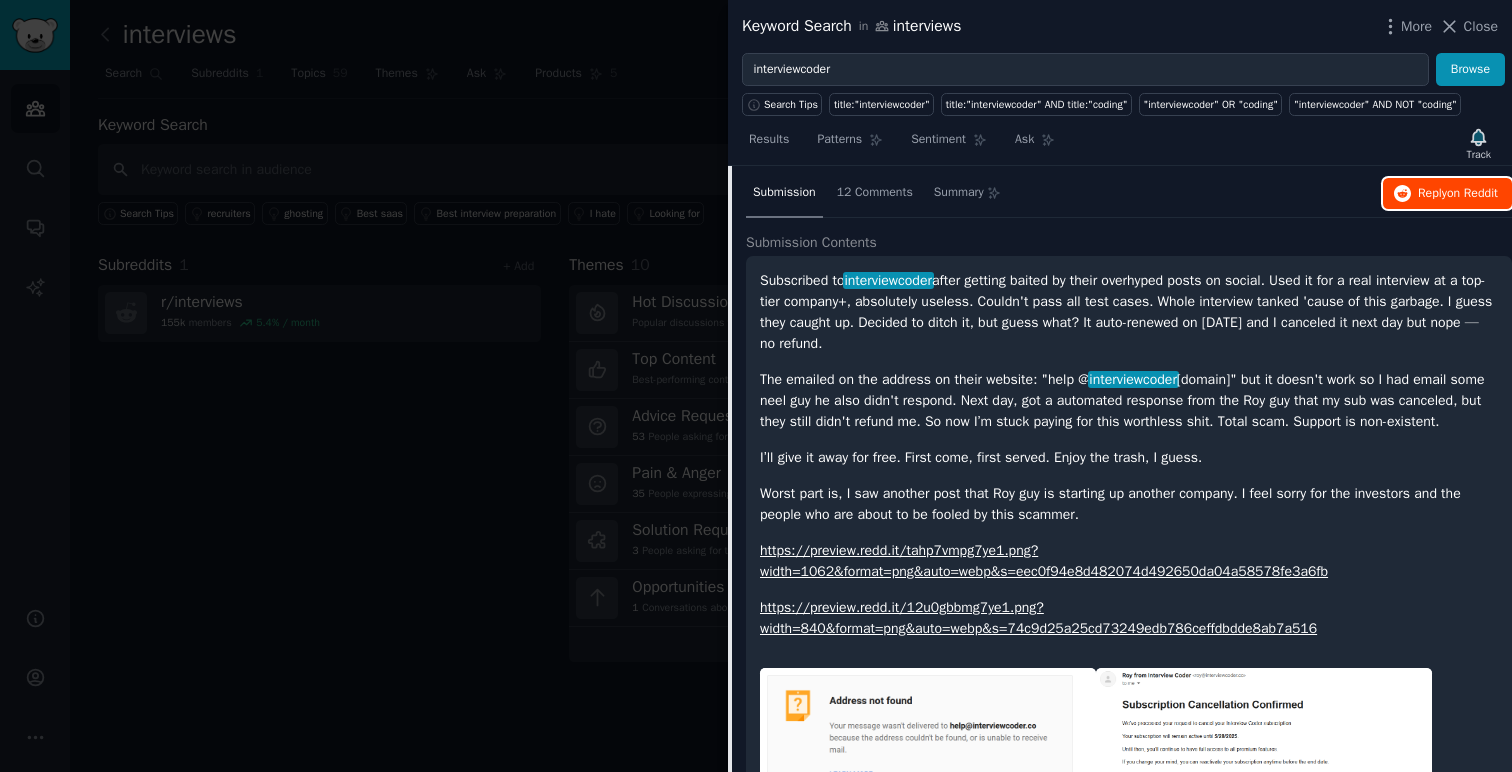 click on "Reply  on Reddit" at bounding box center [1458, 194] 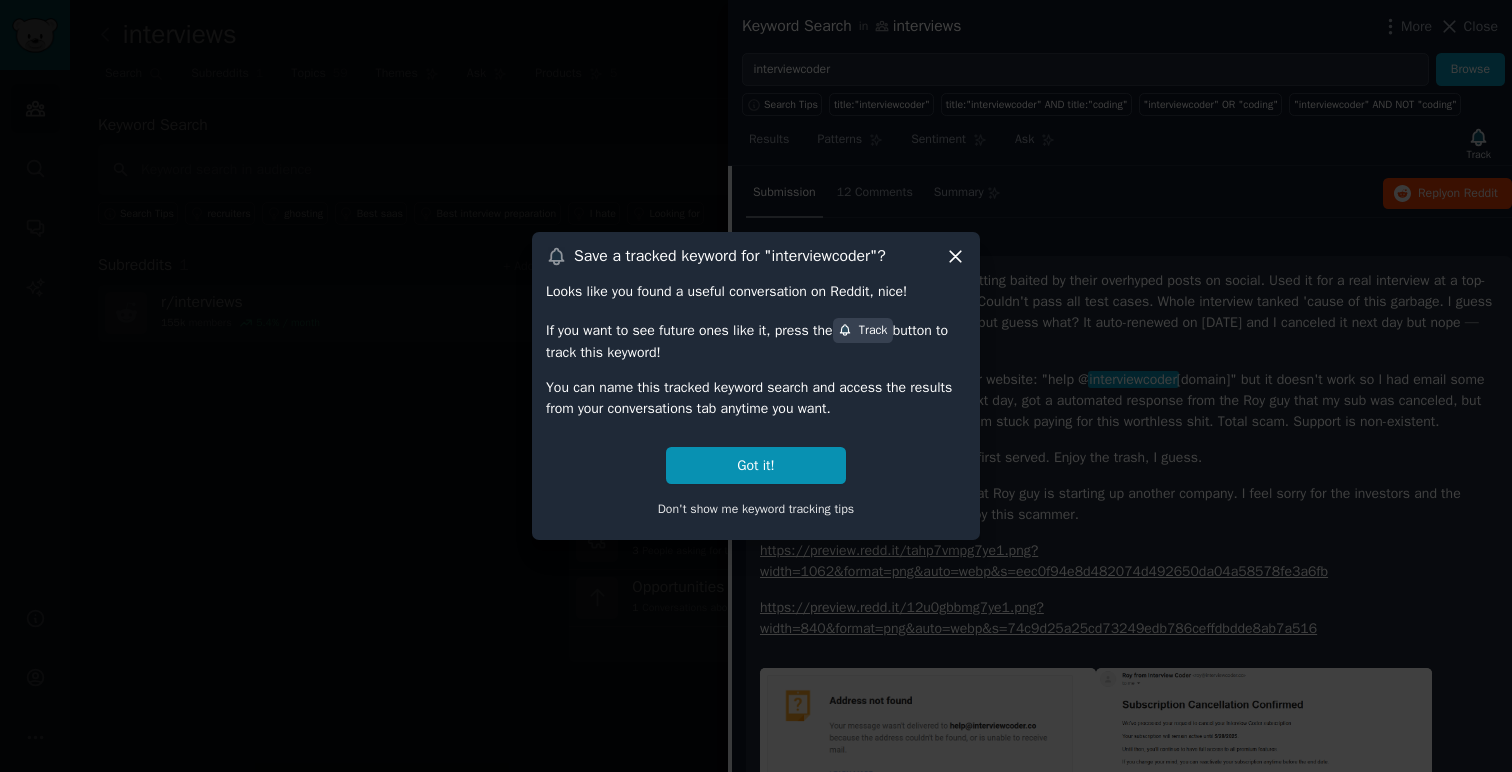 click 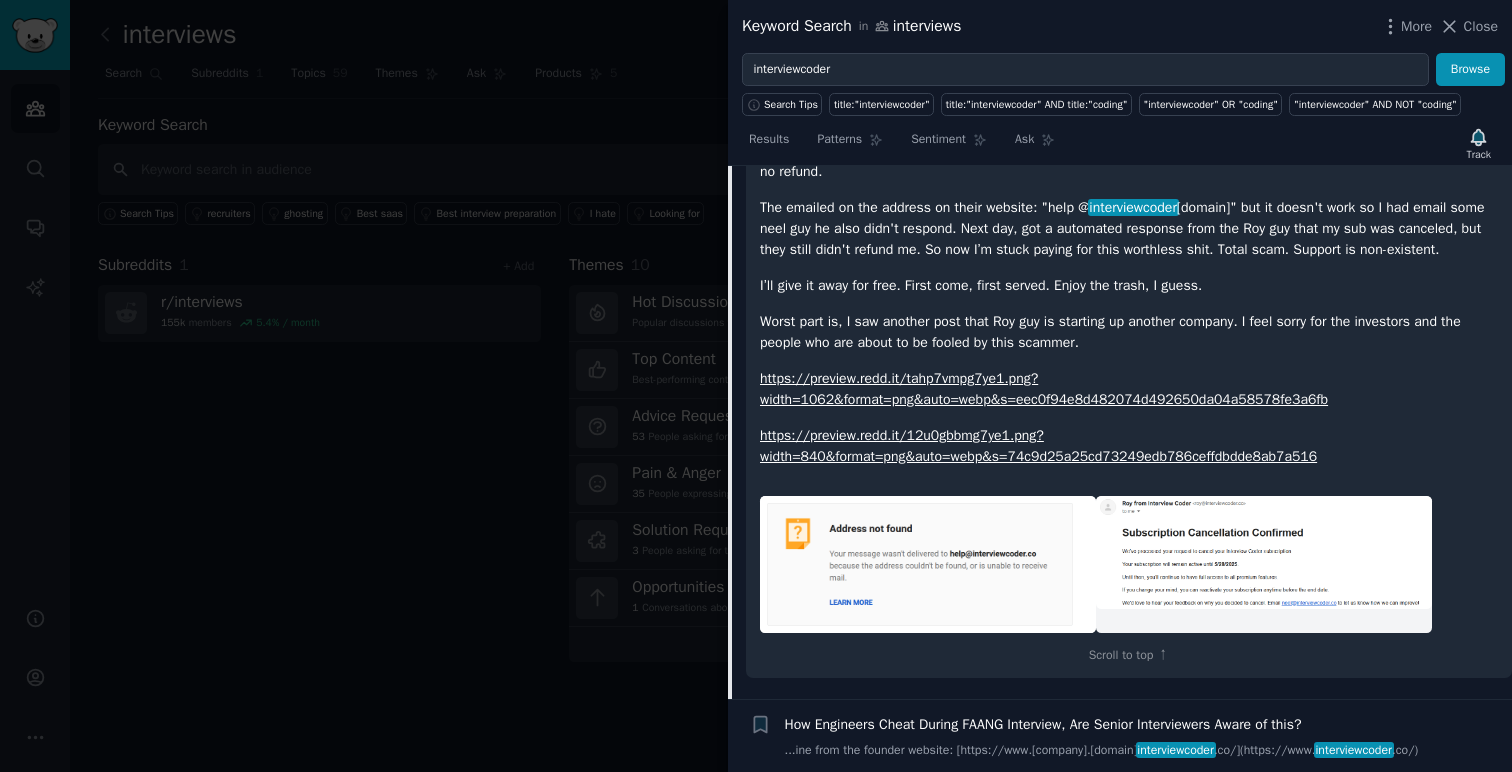 scroll, scrollTop: 654, scrollLeft: 0, axis: vertical 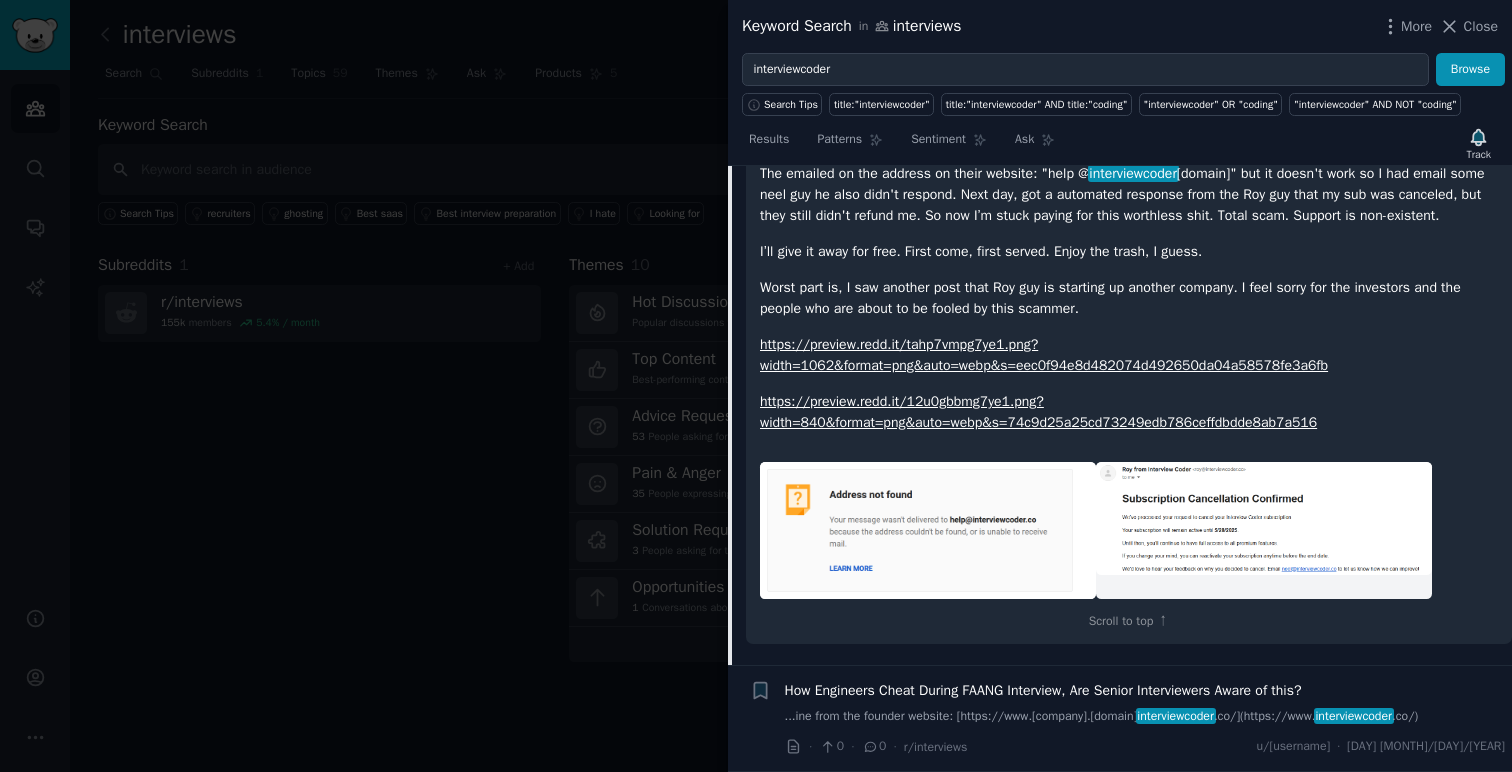 click on "How Engineers Cheat During FAANG Interview, Are Senior Interviewers Aware of this?" at bounding box center [1043, 690] 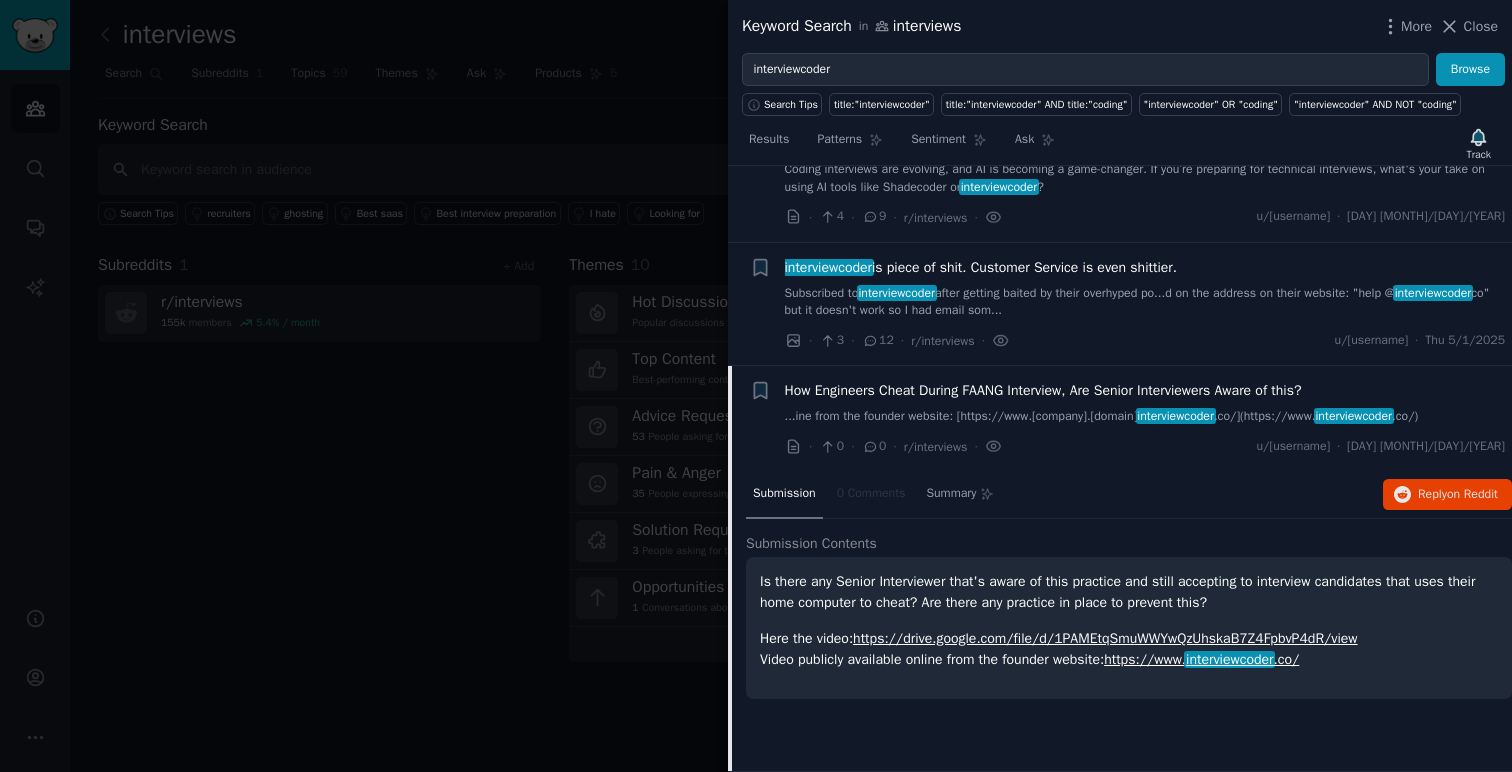 click on "Here the video: [URL]
Video publicly available online from the founder website:  https://www.[company].[domain]" at bounding box center [1129, 649] 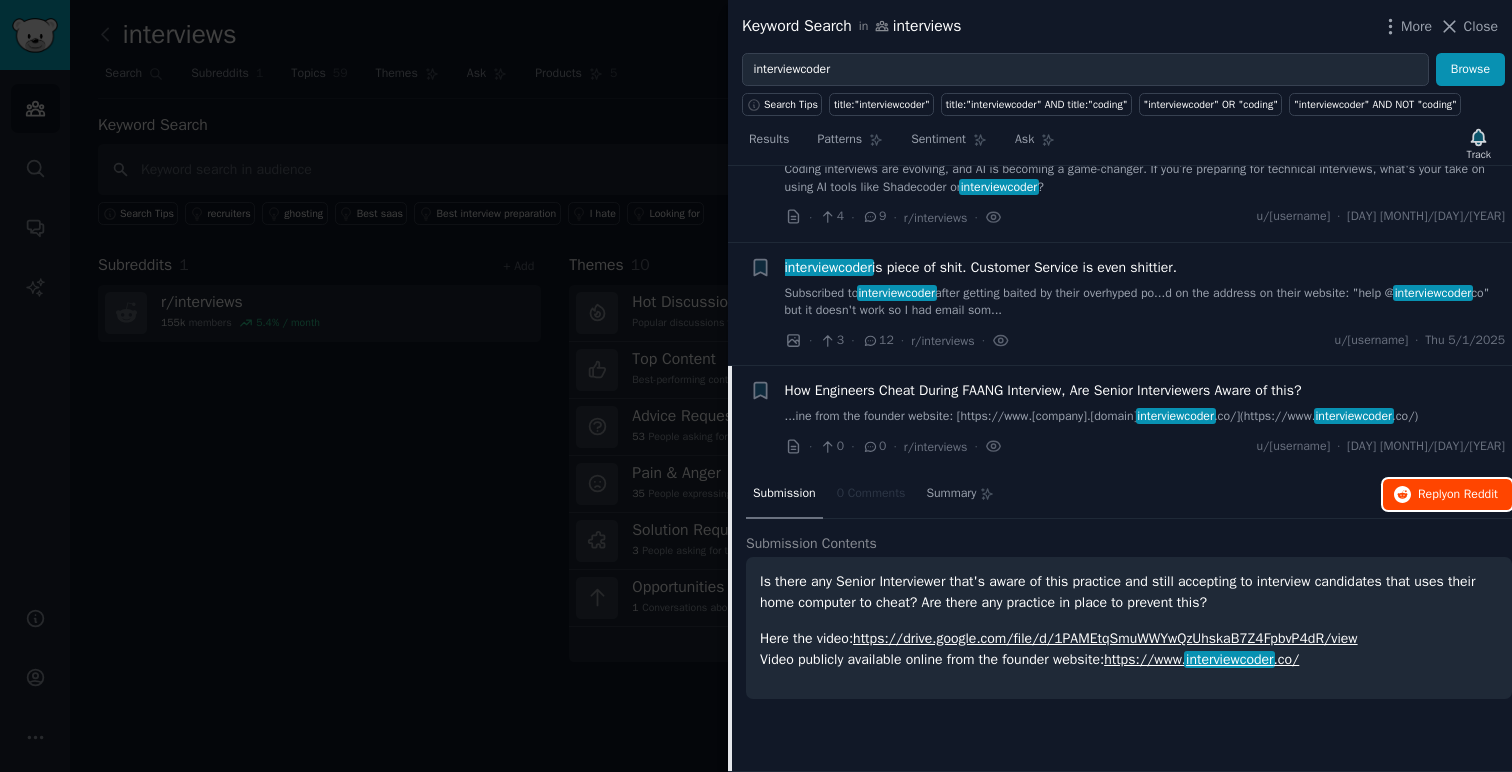 click on "Reply  on Reddit" at bounding box center (1458, 495) 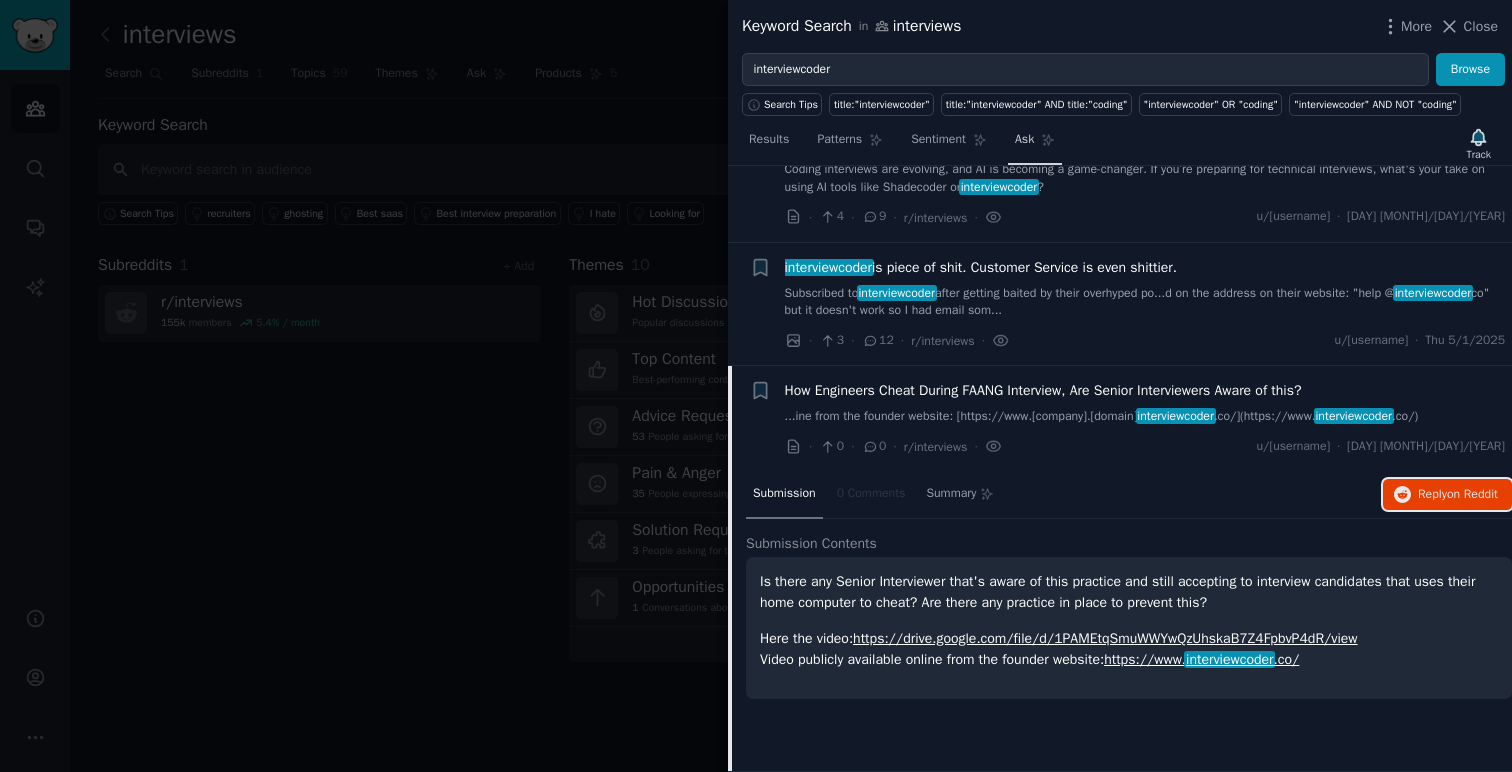 type 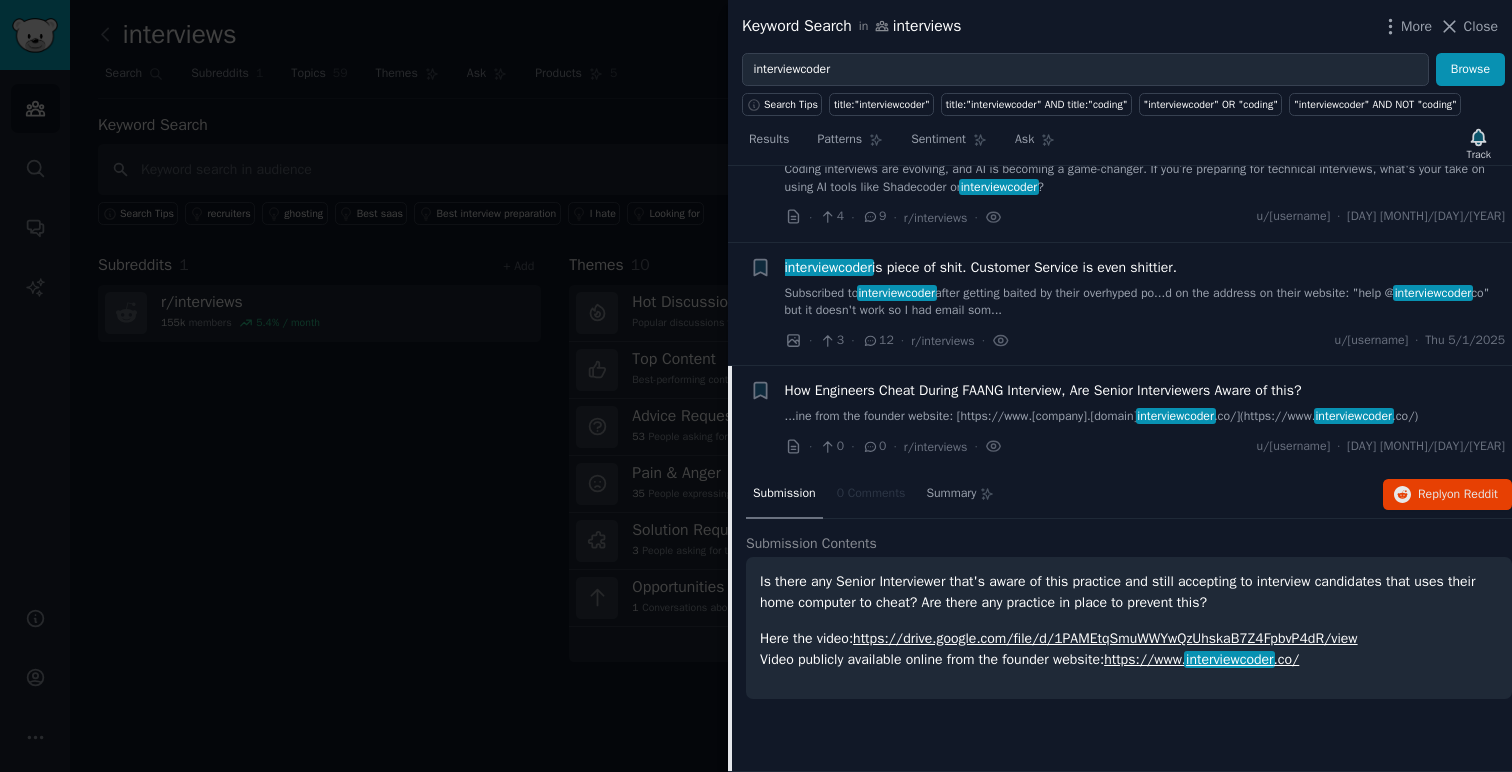 click at bounding box center (756, 386) 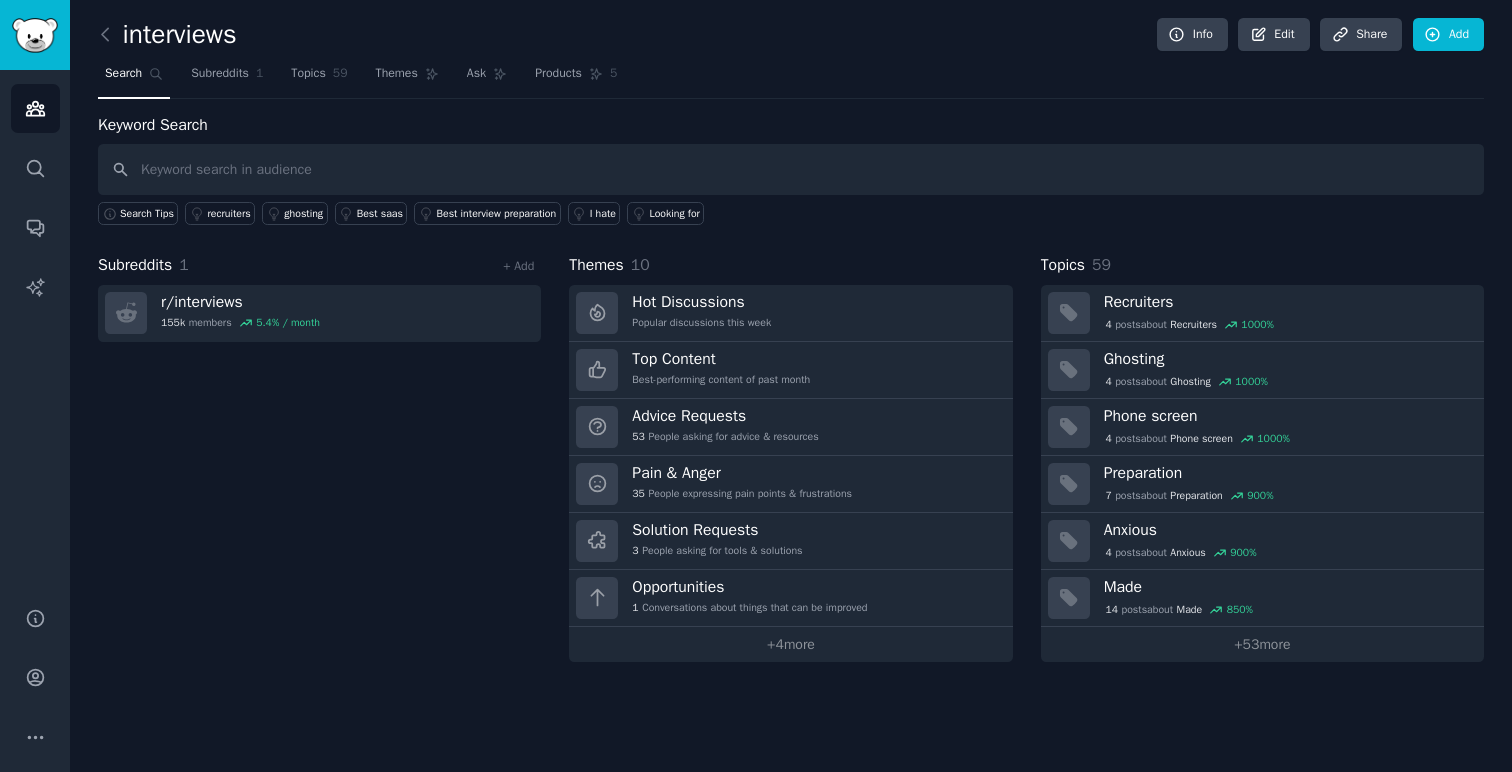 click on "interviews Info Edit Share Add" at bounding box center [791, 38] 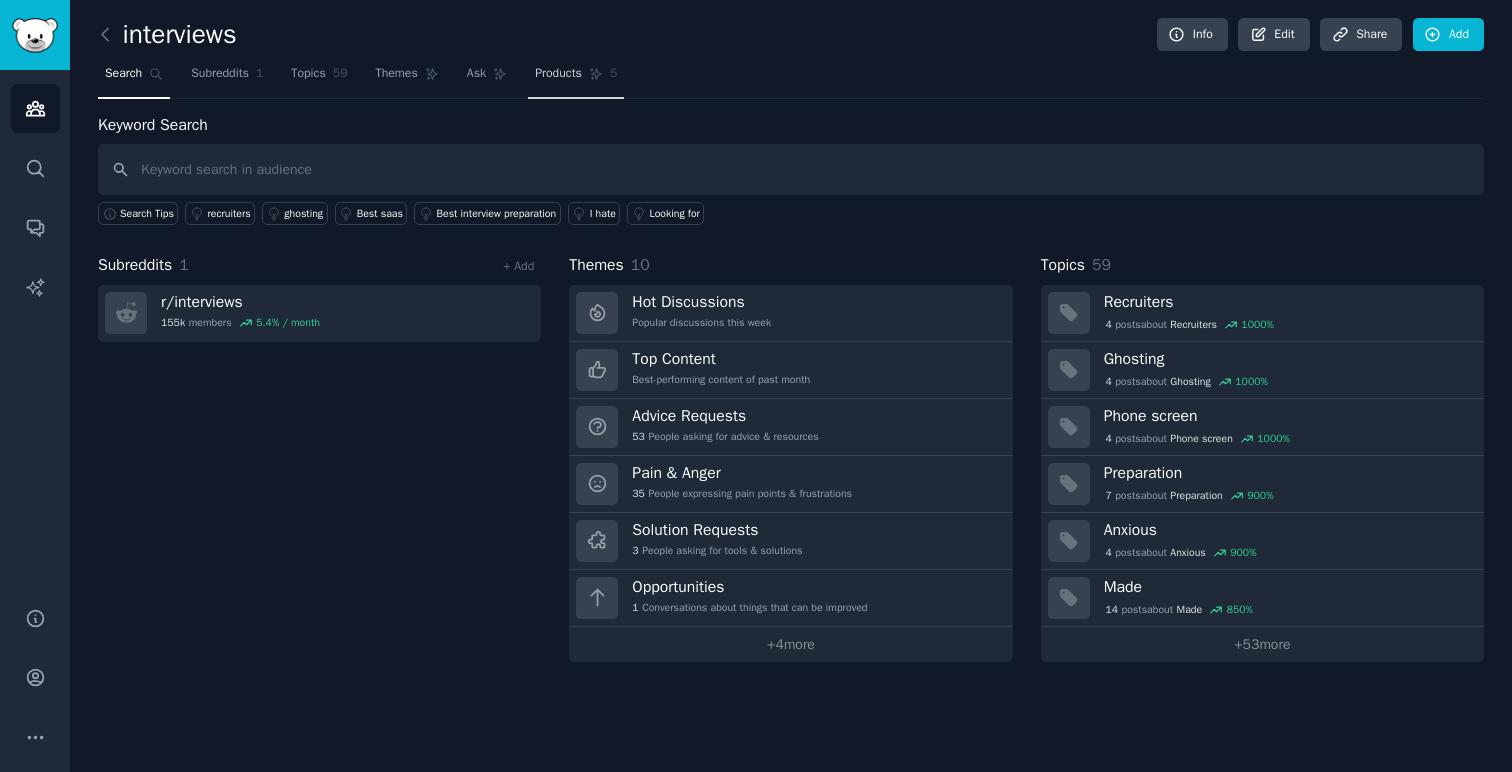 click on "Products" at bounding box center [558, 74] 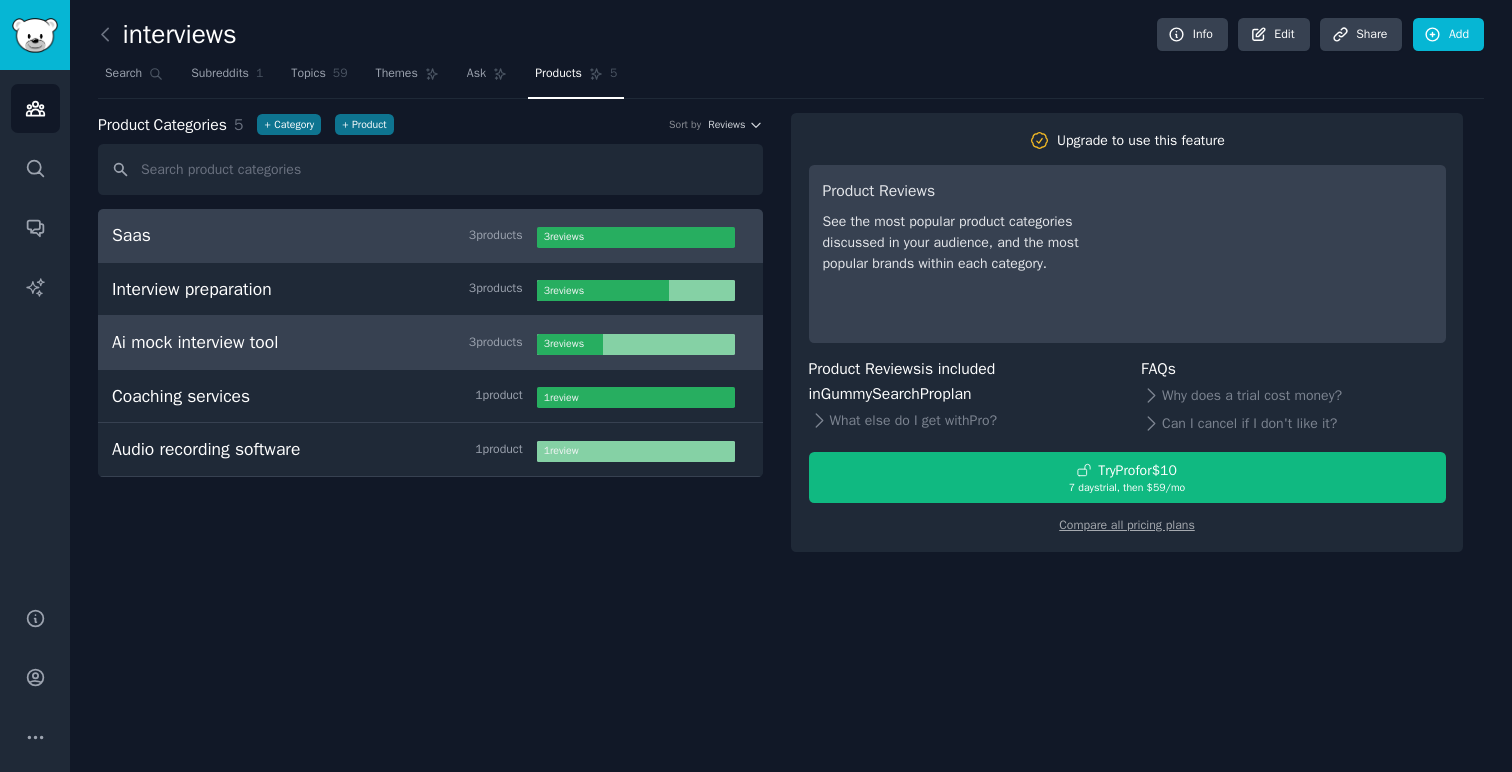 click on "3  review s" at bounding box center [566, 344] 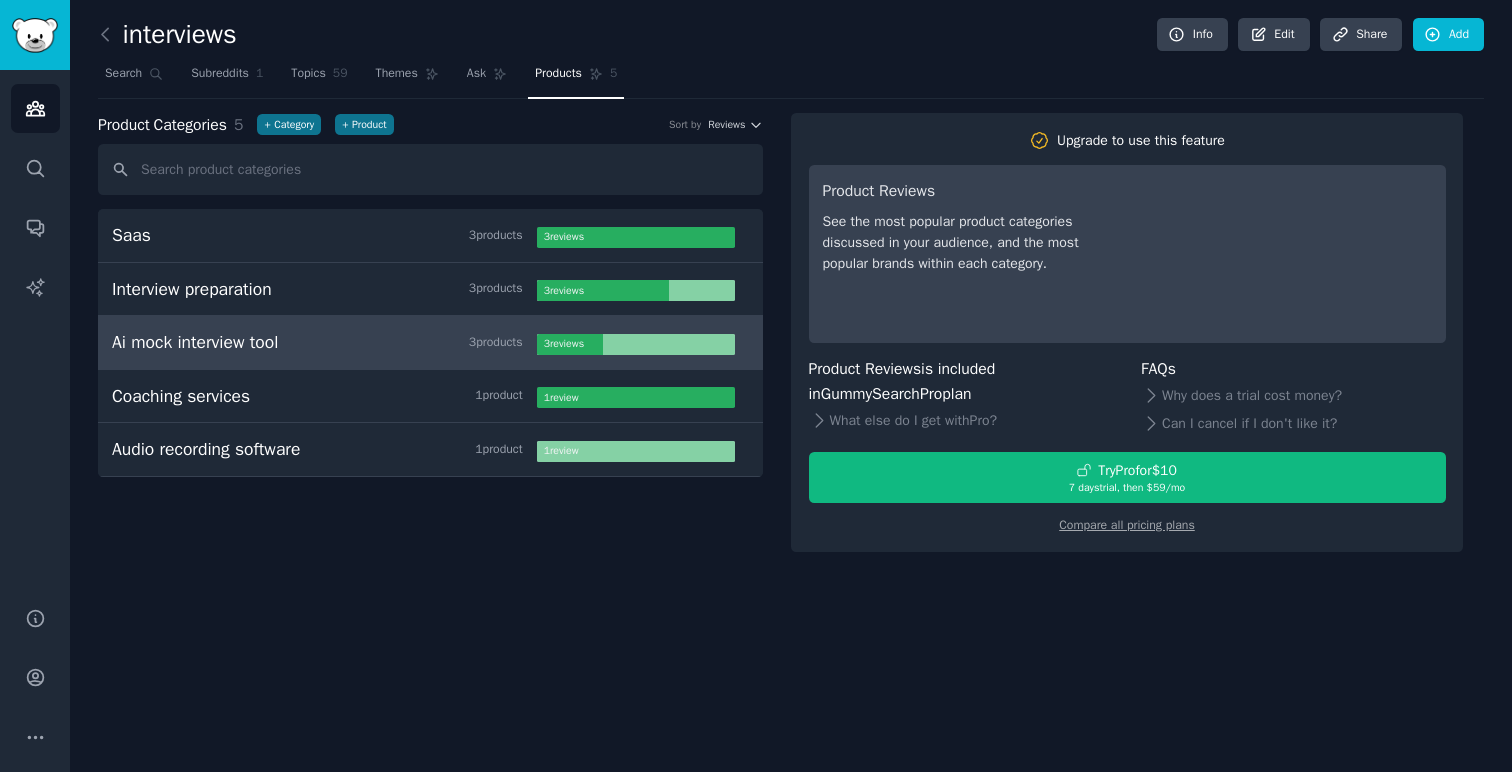 click on "Search Subreddits 1 Topics 59 Themes Ask Products 5" at bounding box center [791, 78] 